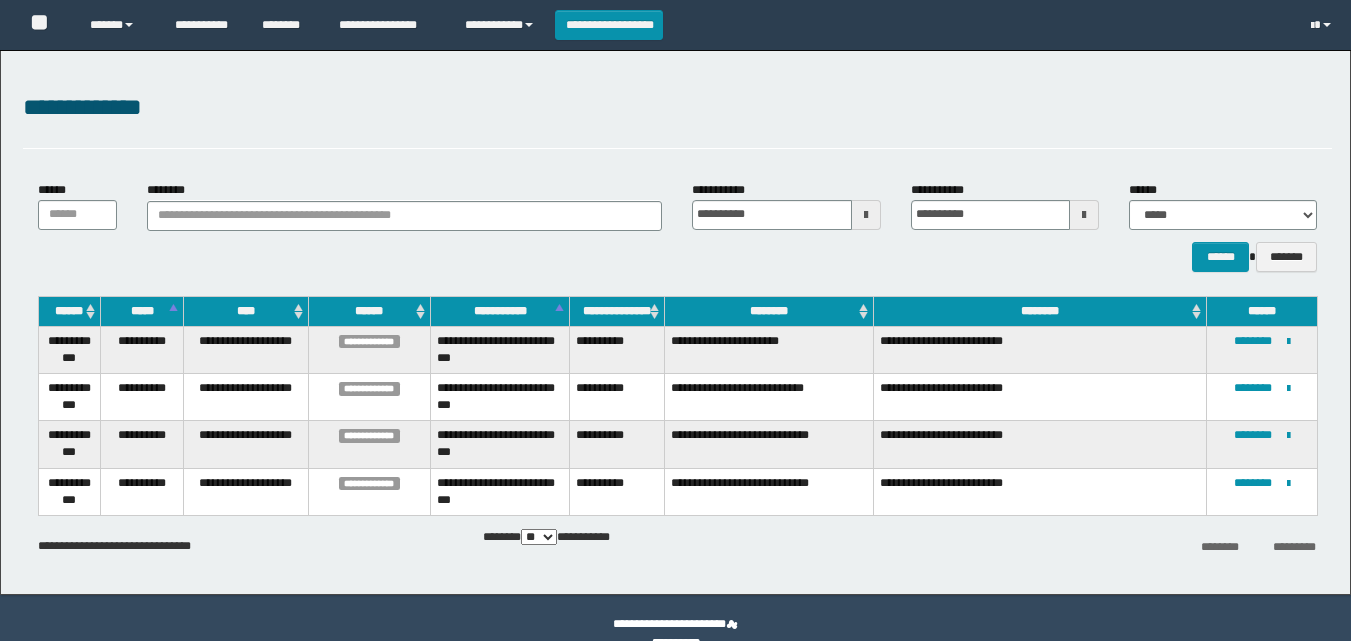 scroll, scrollTop: 0, scrollLeft: 0, axis: both 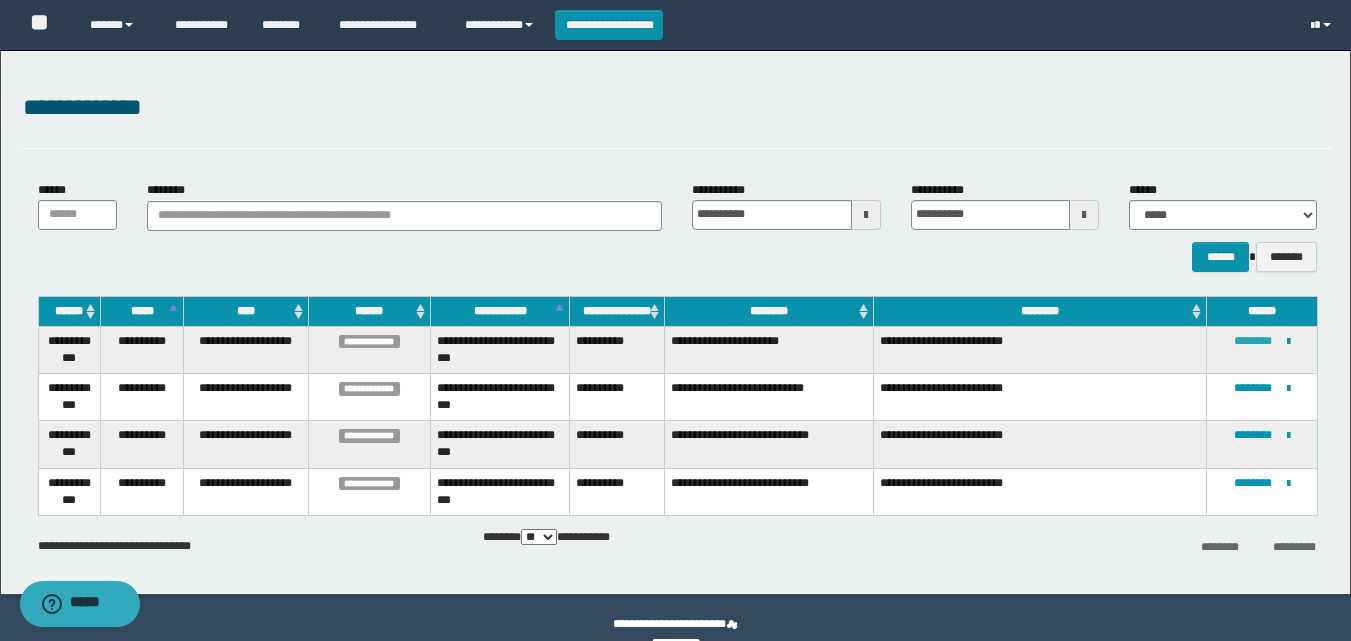click on "********" at bounding box center (1253, 341) 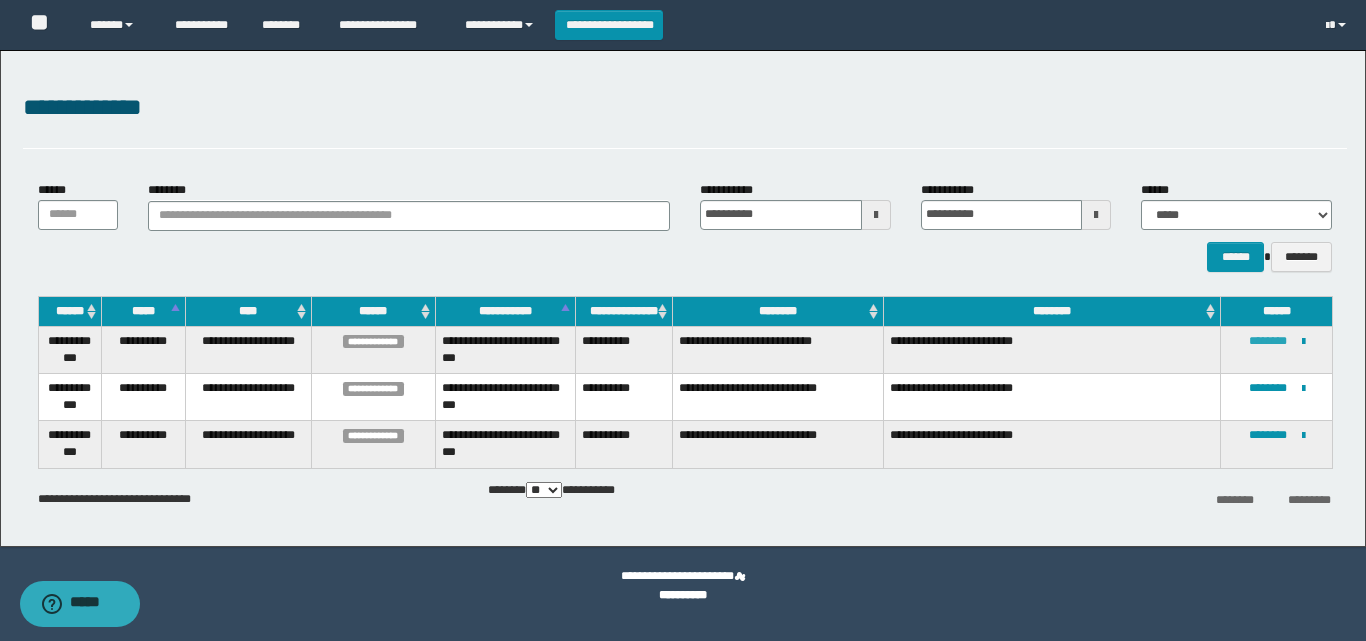 click on "********" at bounding box center [1268, 341] 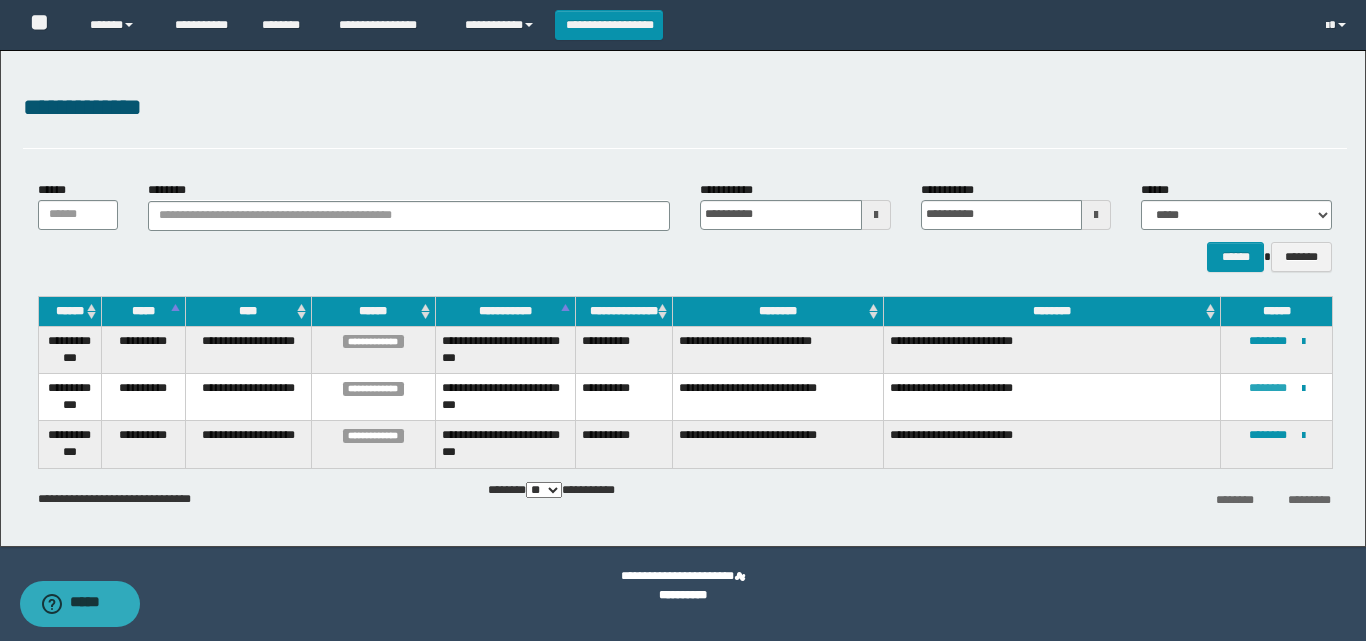 click on "********" at bounding box center (1268, 388) 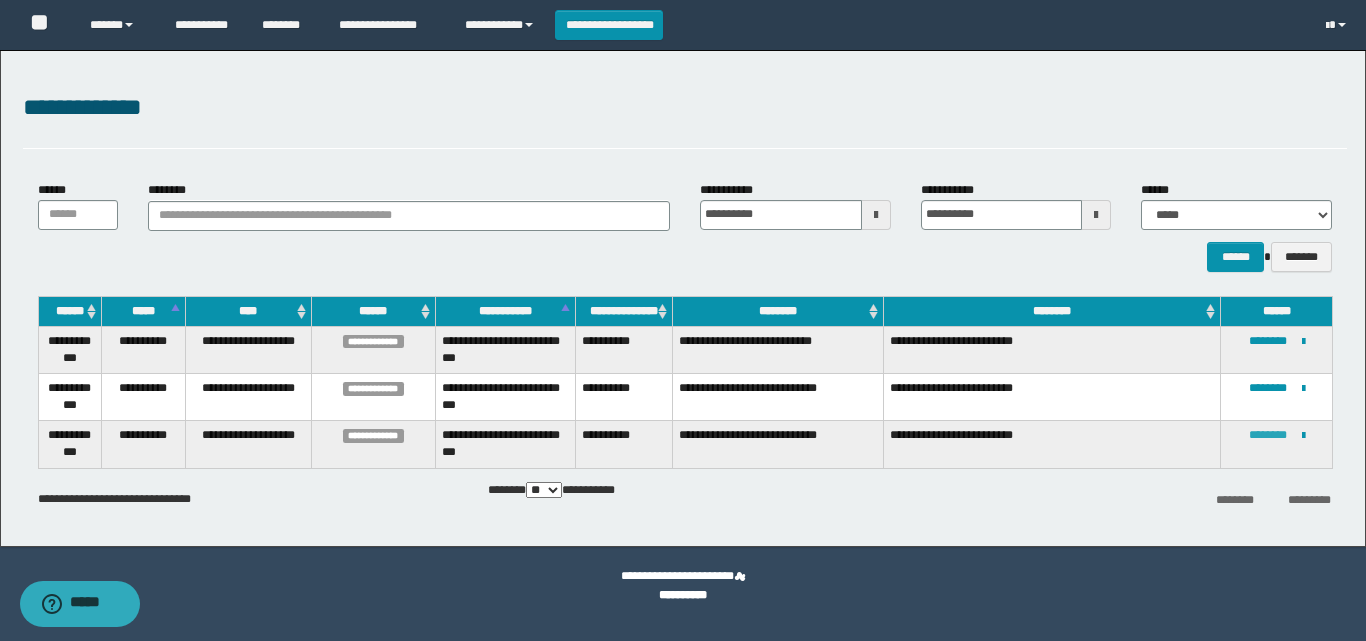 click on "********" at bounding box center (1268, 435) 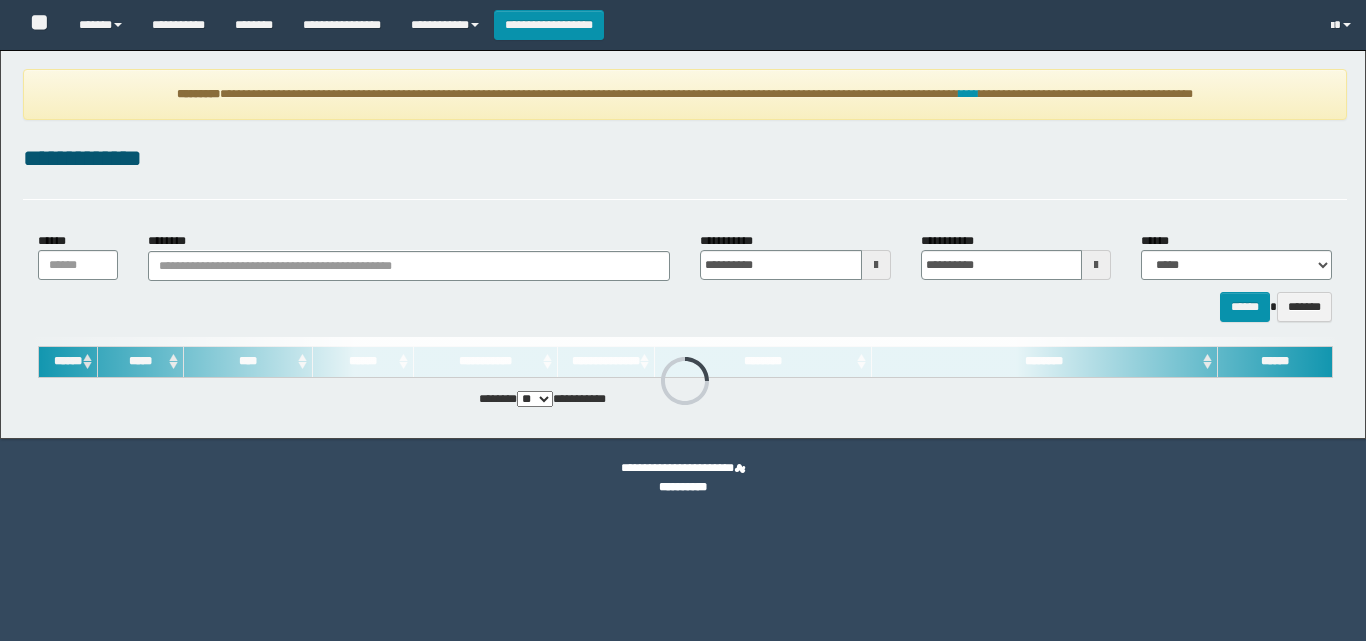 scroll, scrollTop: 0, scrollLeft: 0, axis: both 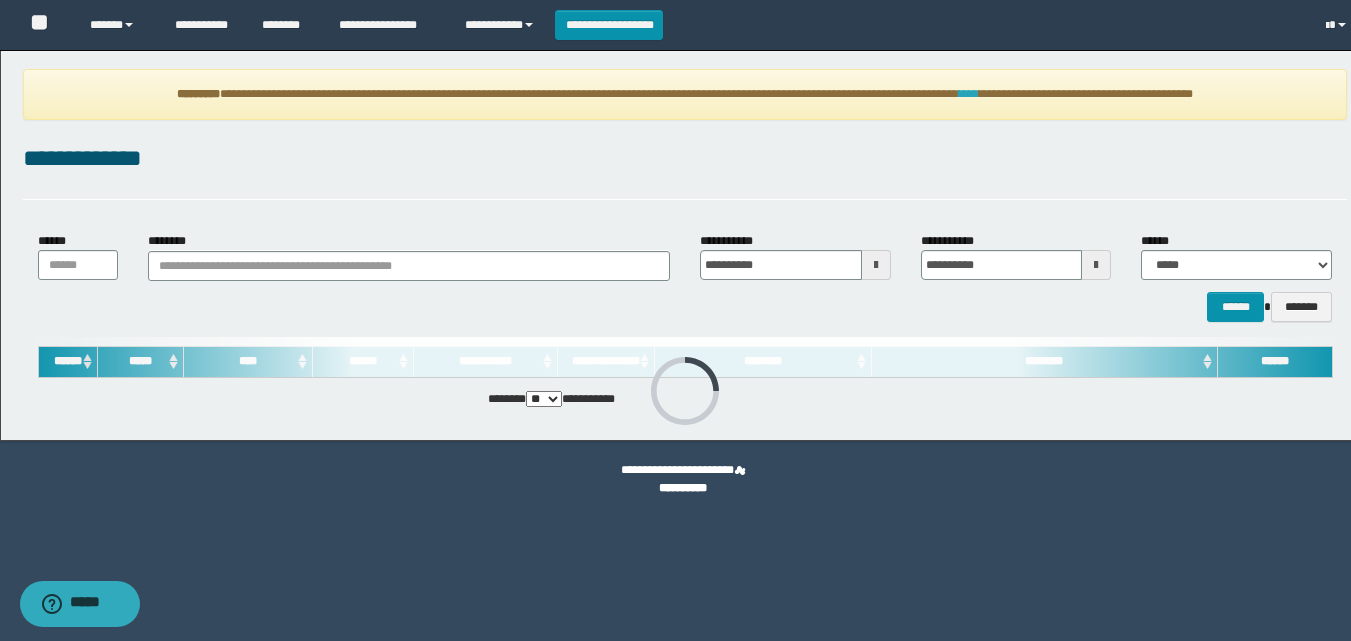 click on "****" at bounding box center [969, 94] 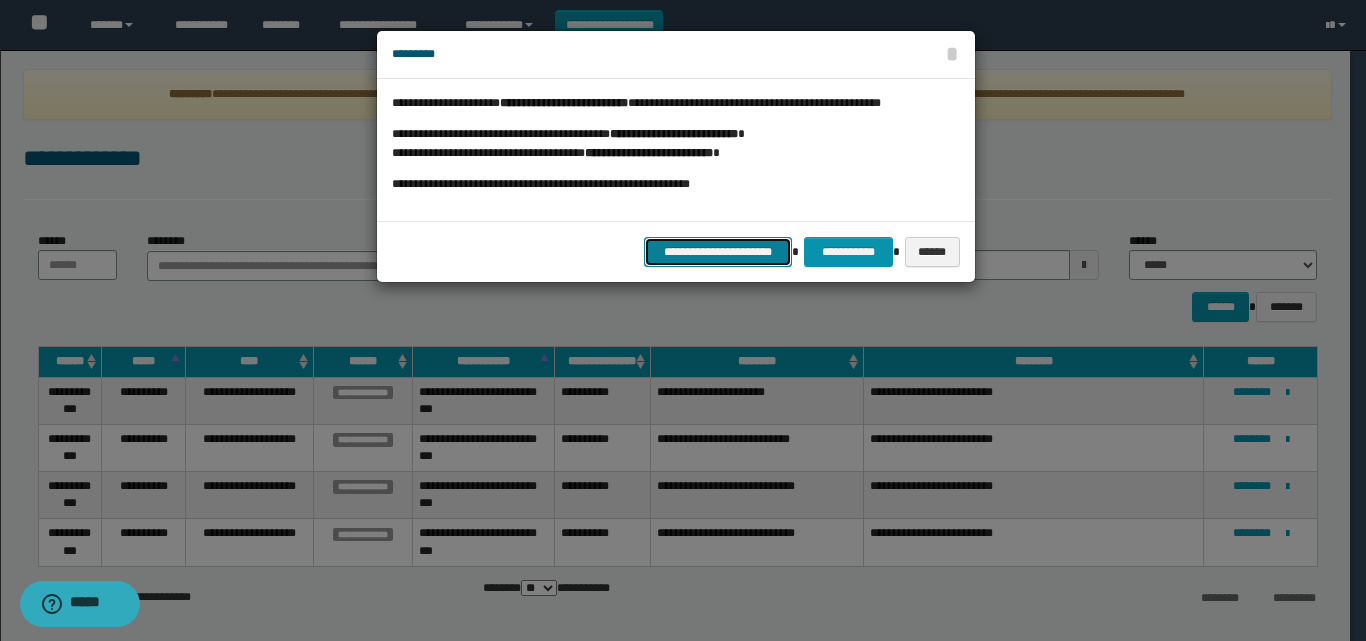 click on "**********" at bounding box center (718, 252) 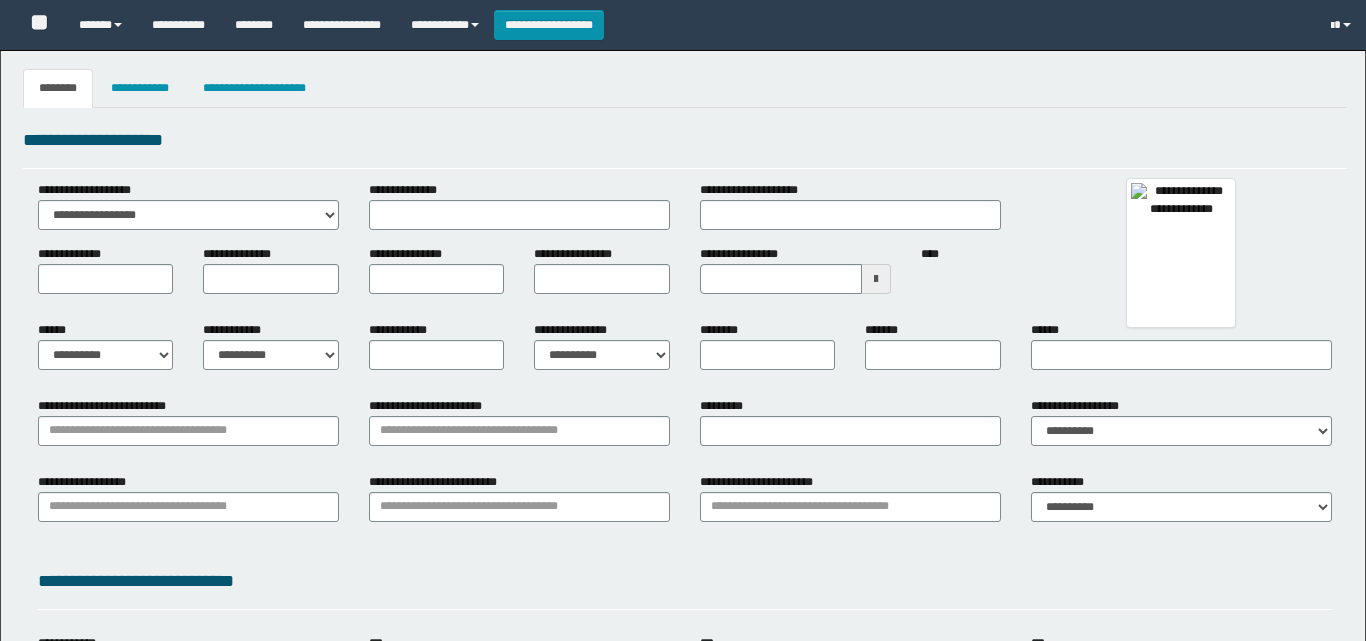 type 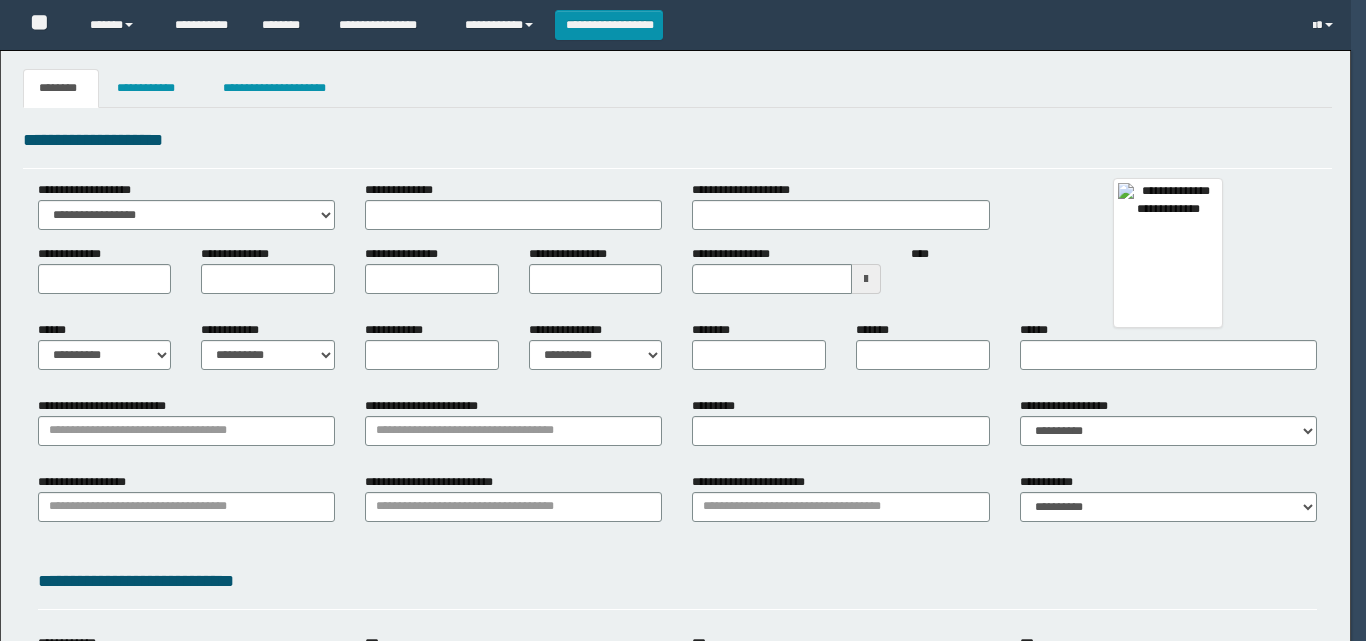 scroll, scrollTop: 0, scrollLeft: 0, axis: both 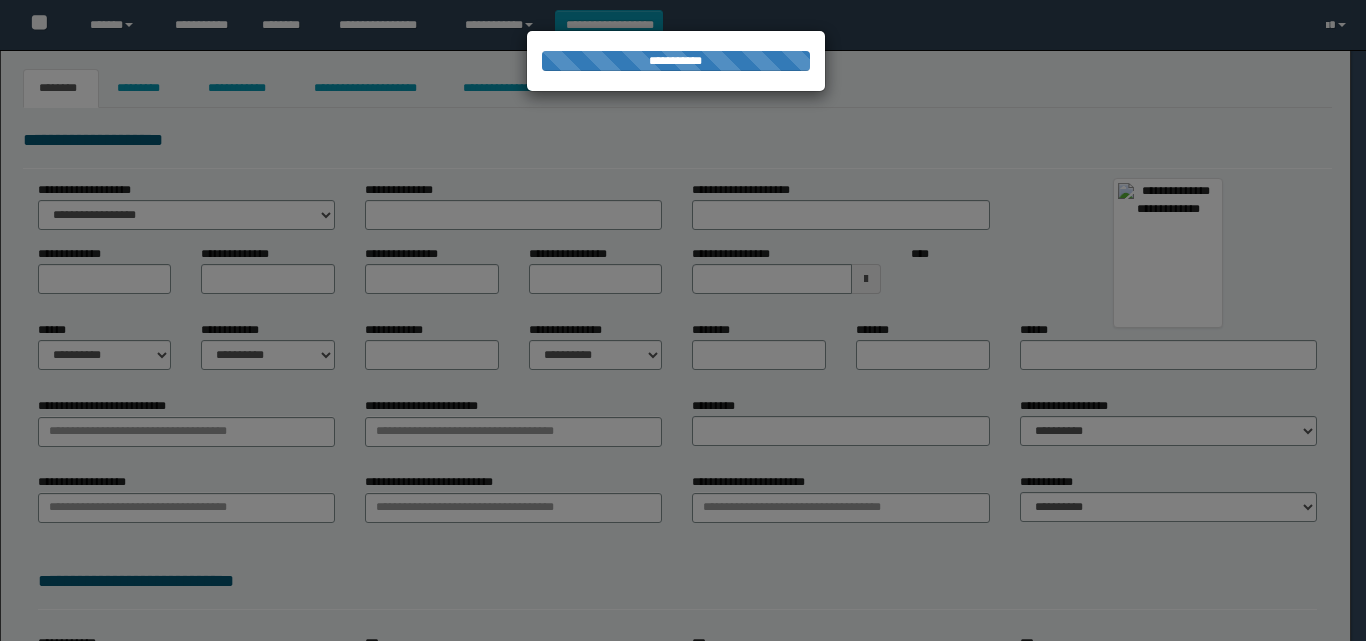 type on "**********" 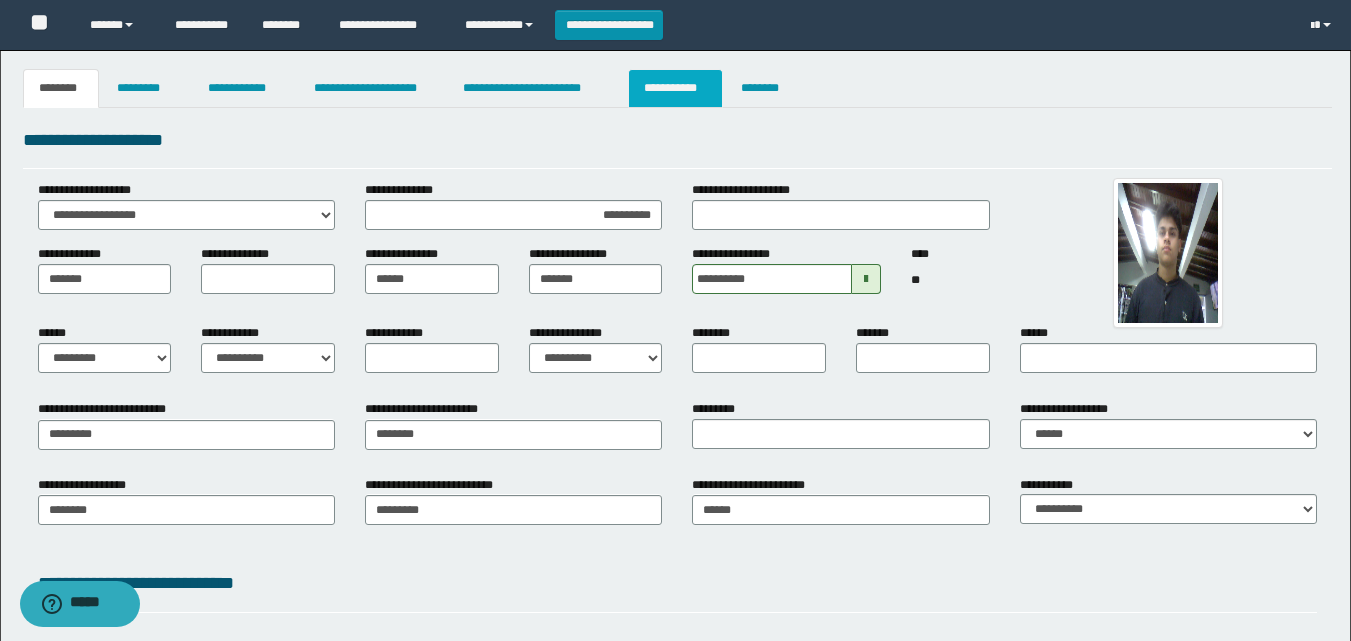click on "**********" at bounding box center [675, 88] 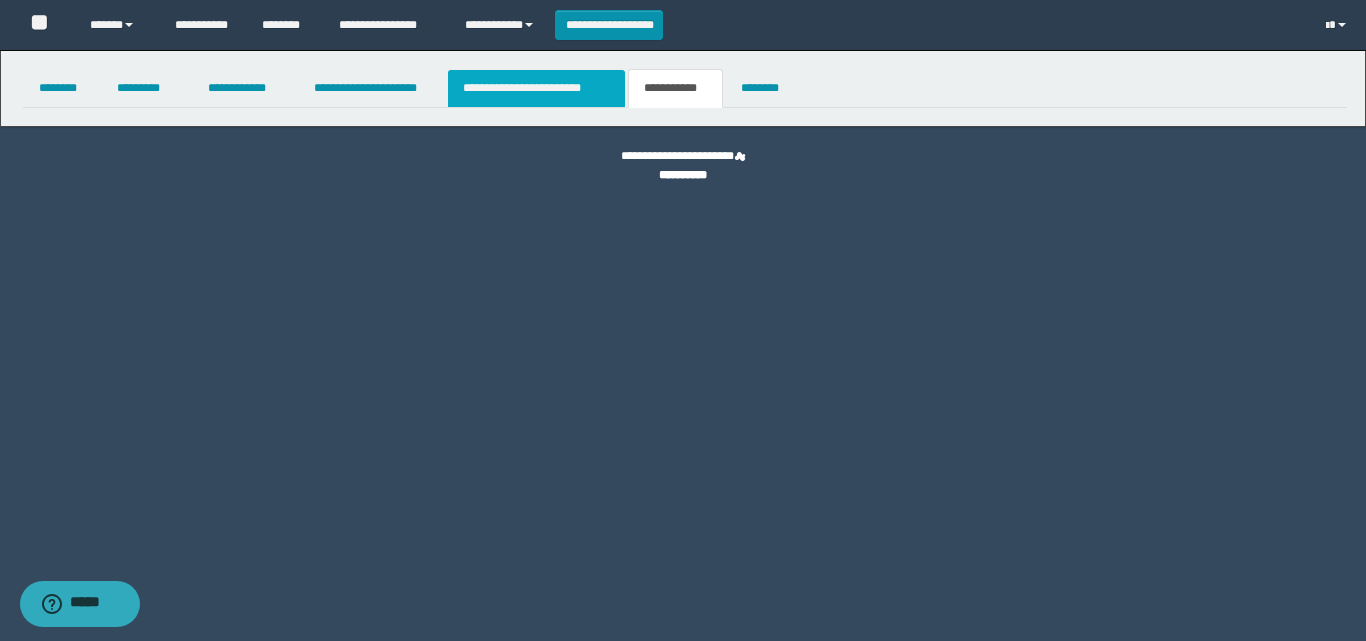 click on "**********" at bounding box center (537, 88) 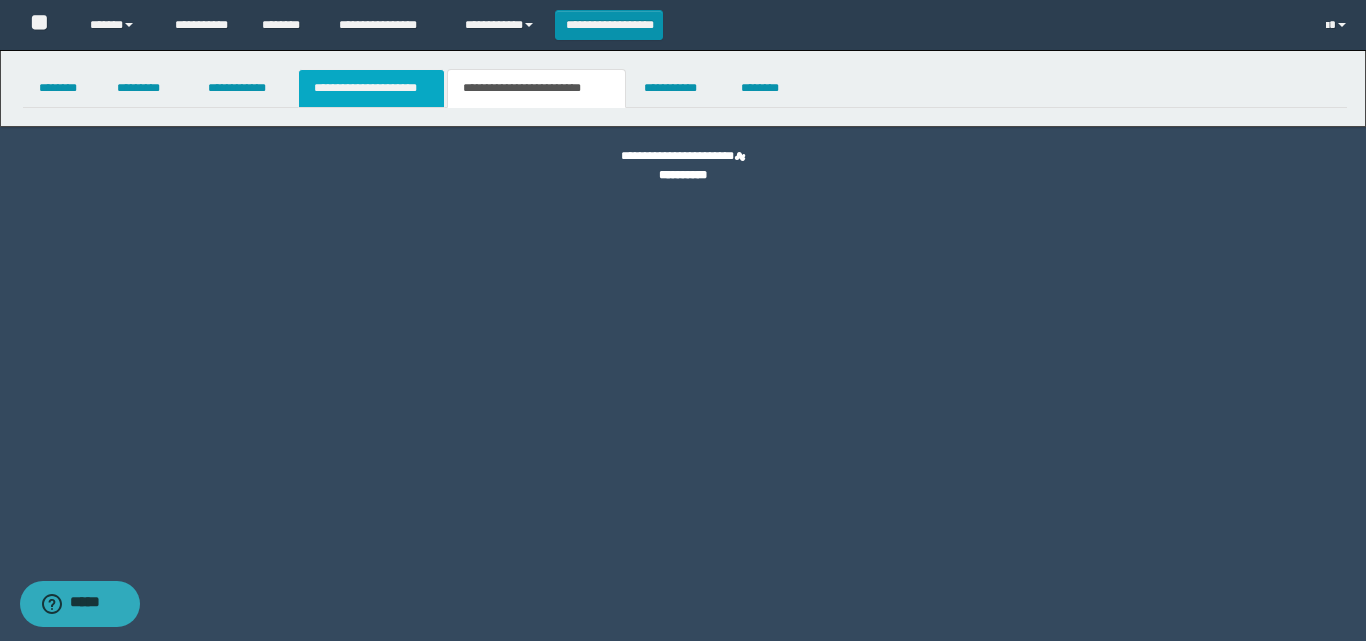 click on "**********" at bounding box center (371, 88) 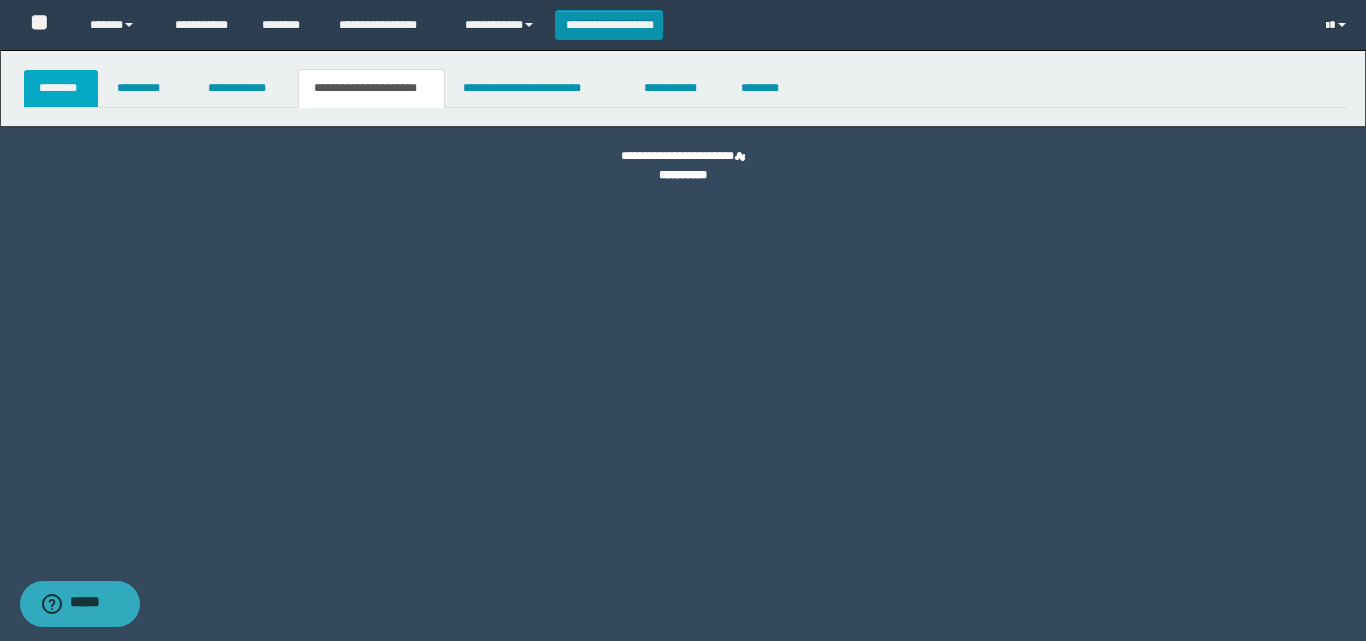 click on "********" at bounding box center [61, 88] 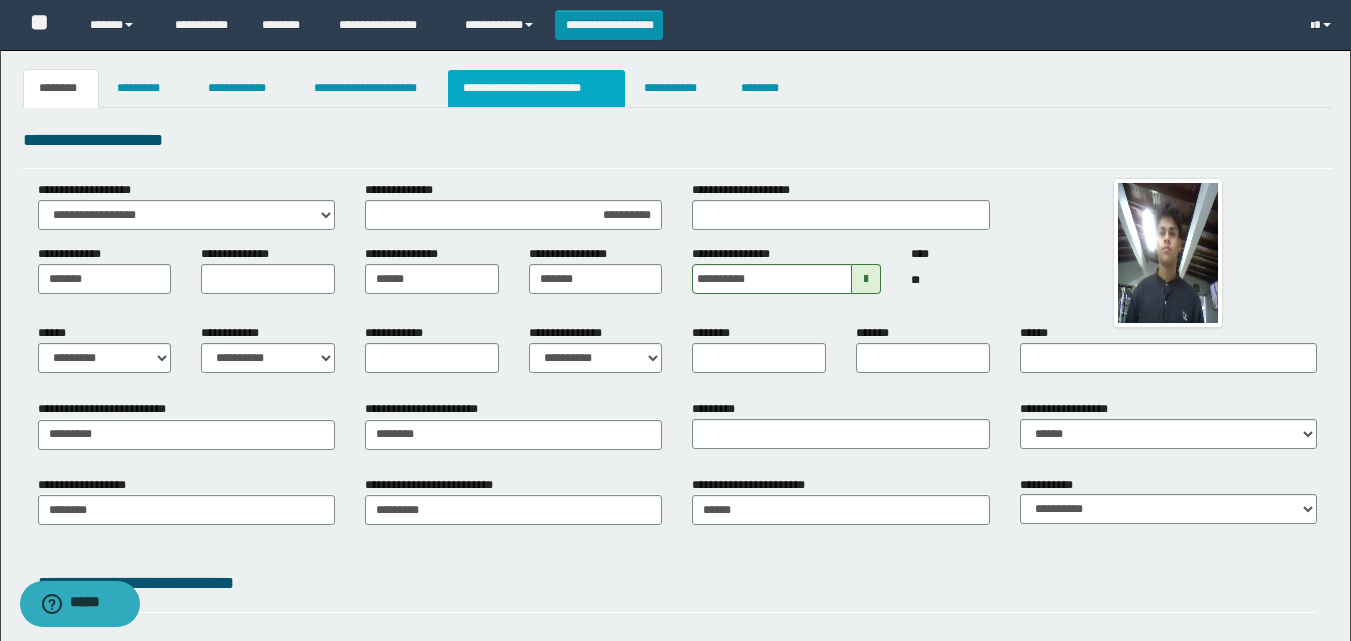 click on "**********" at bounding box center (537, 88) 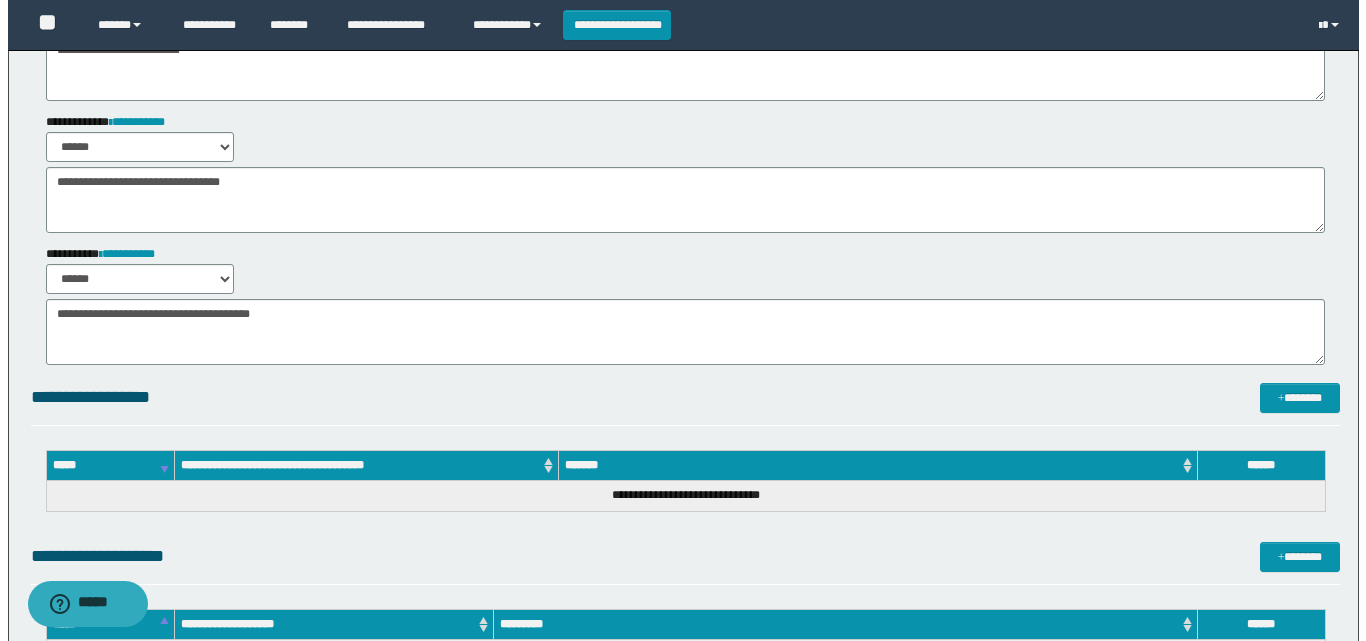 scroll, scrollTop: 0, scrollLeft: 0, axis: both 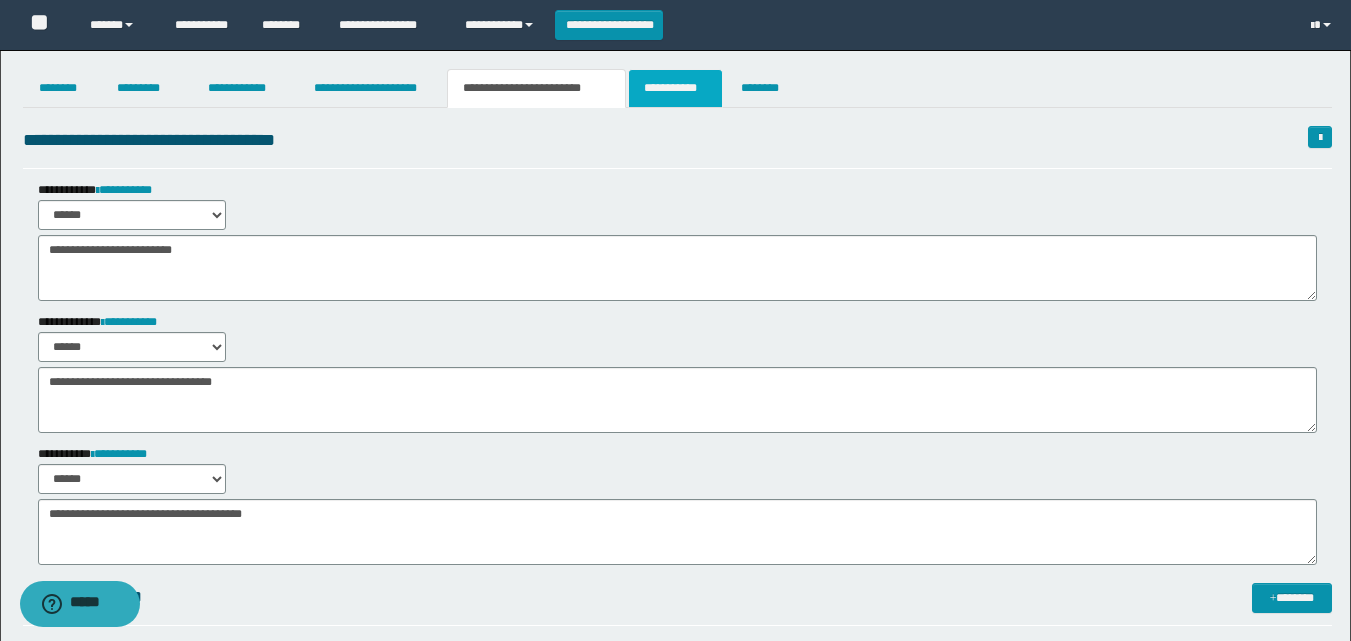 click on "**********" at bounding box center (675, 88) 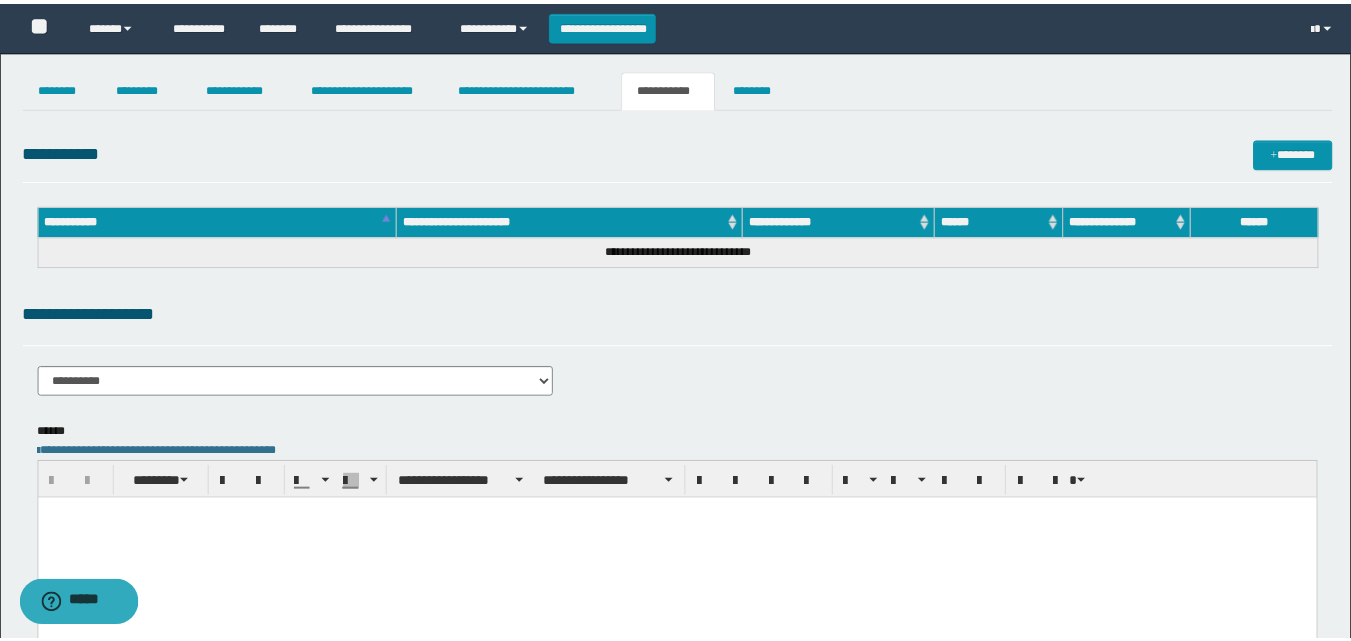 scroll, scrollTop: 0, scrollLeft: 0, axis: both 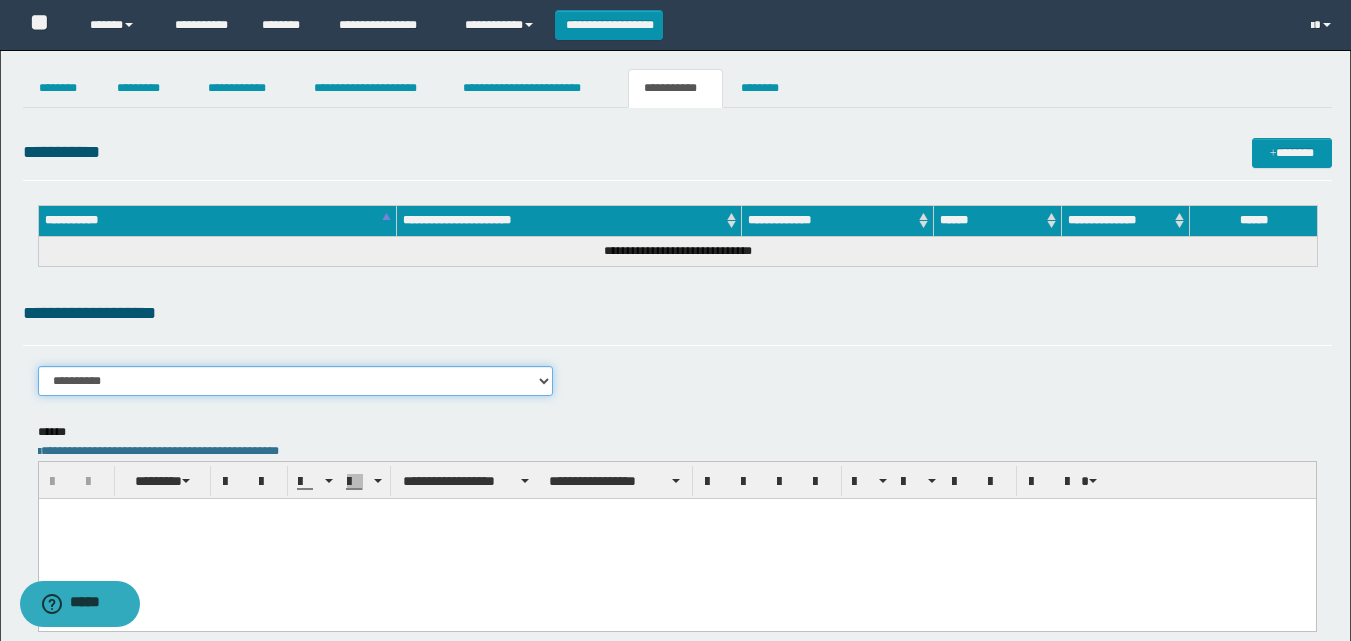 click on "**********" at bounding box center [296, 381] 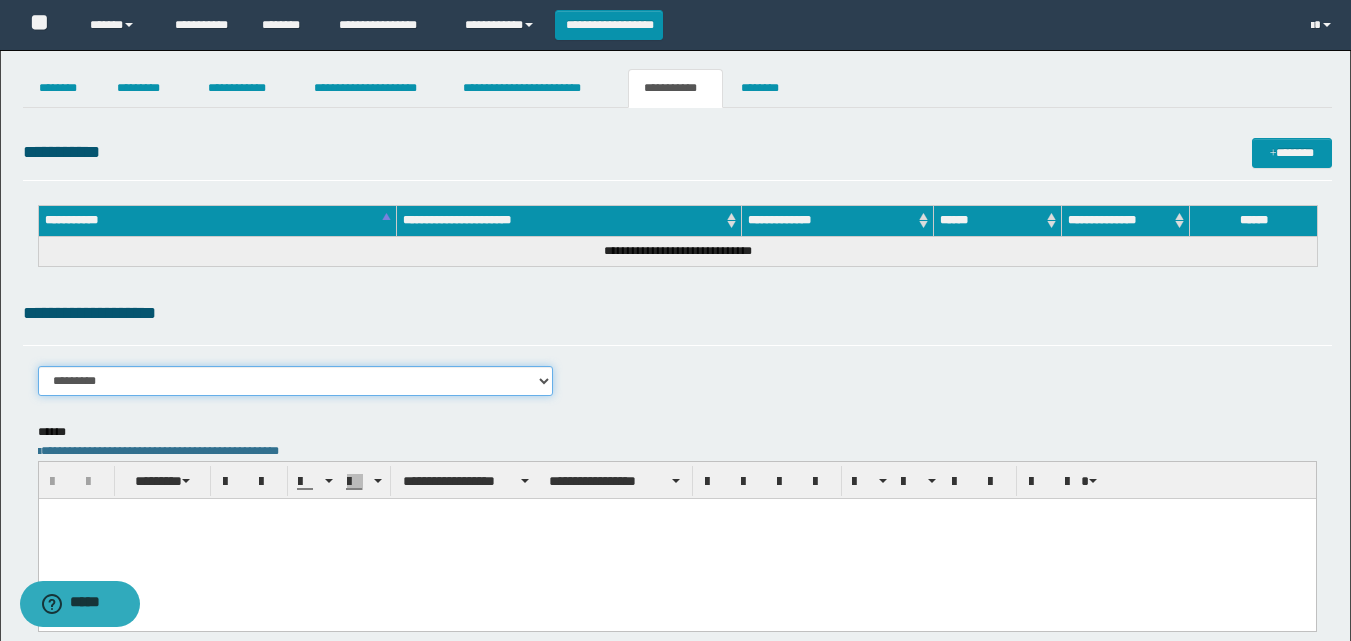 click on "**********" at bounding box center (296, 381) 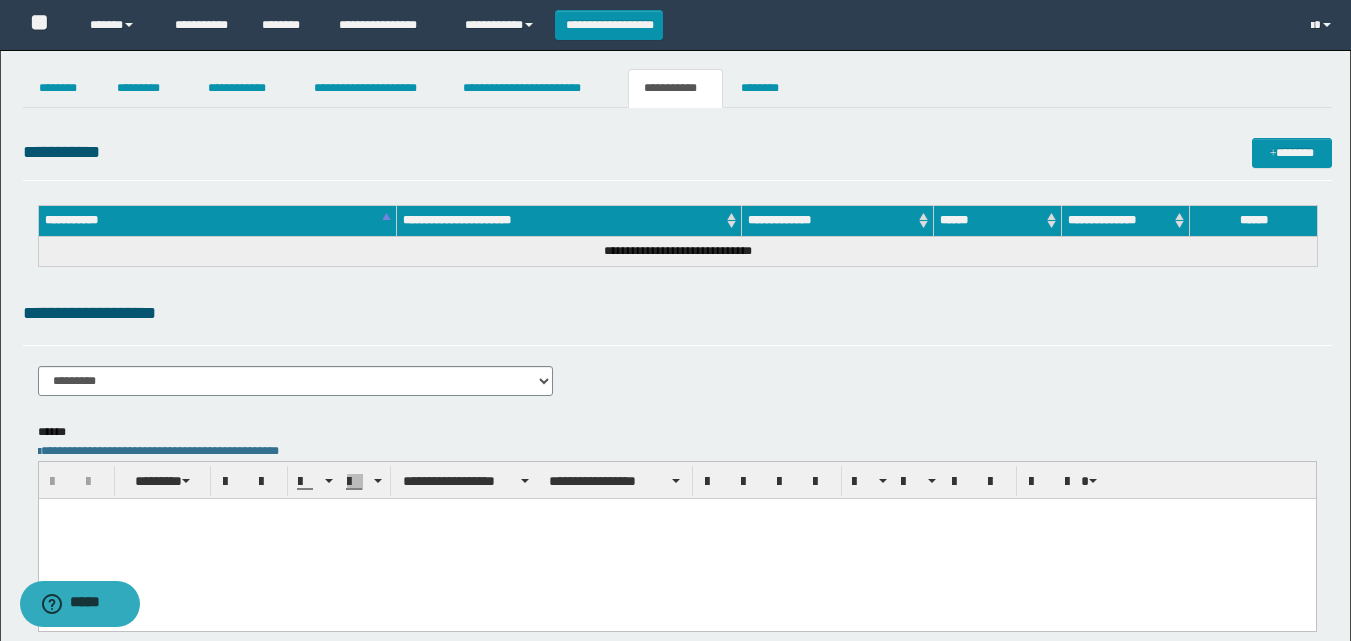 type 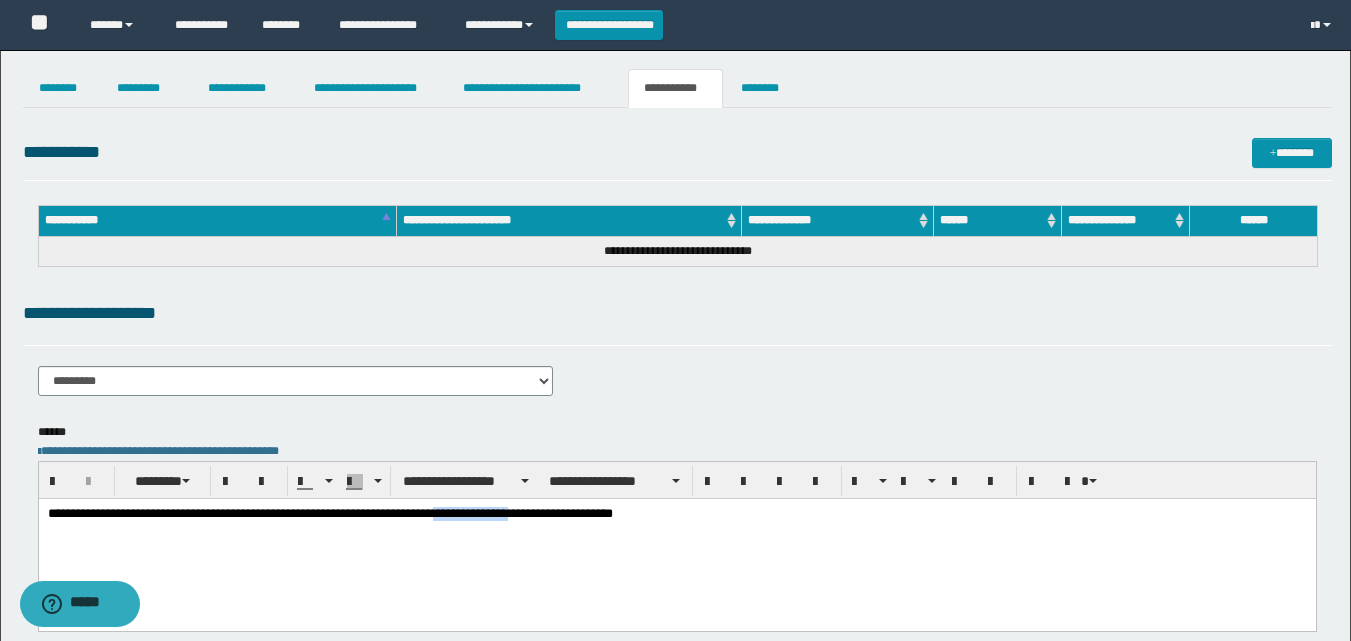 drag, startPoint x: 540, startPoint y: 511, endPoint x: 458, endPoint y: 508, distance: 82.05486 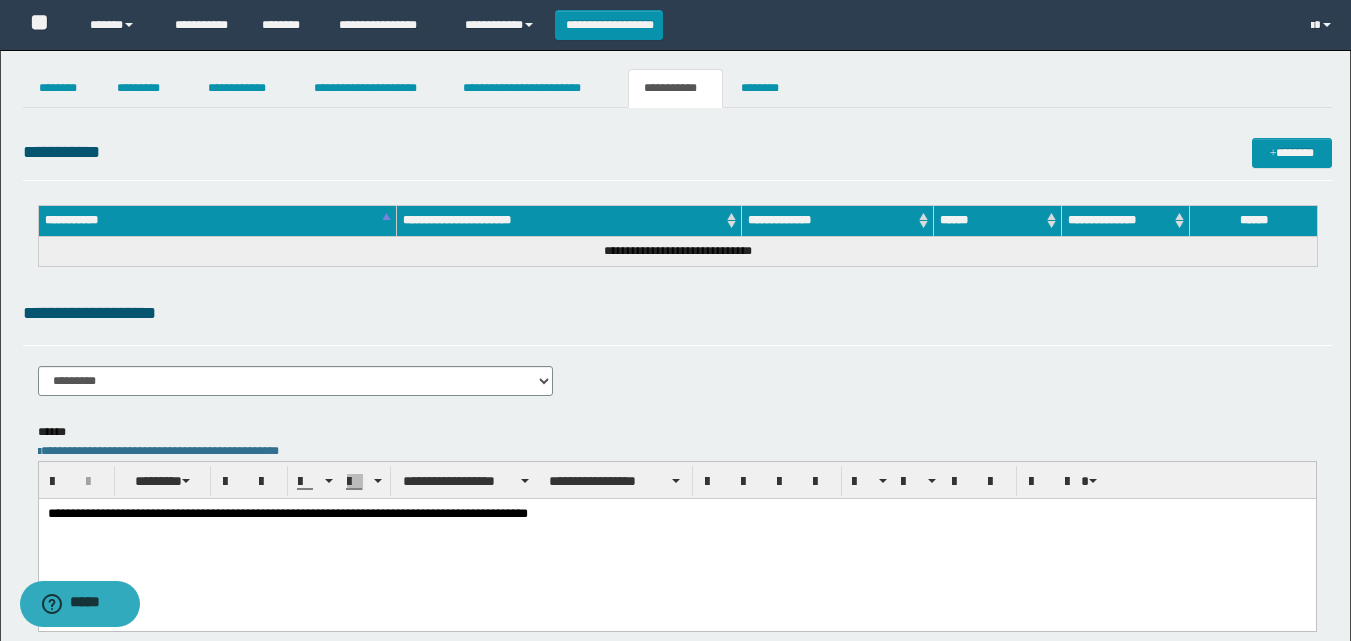 click on "**********" at bounding box center [676, 514] 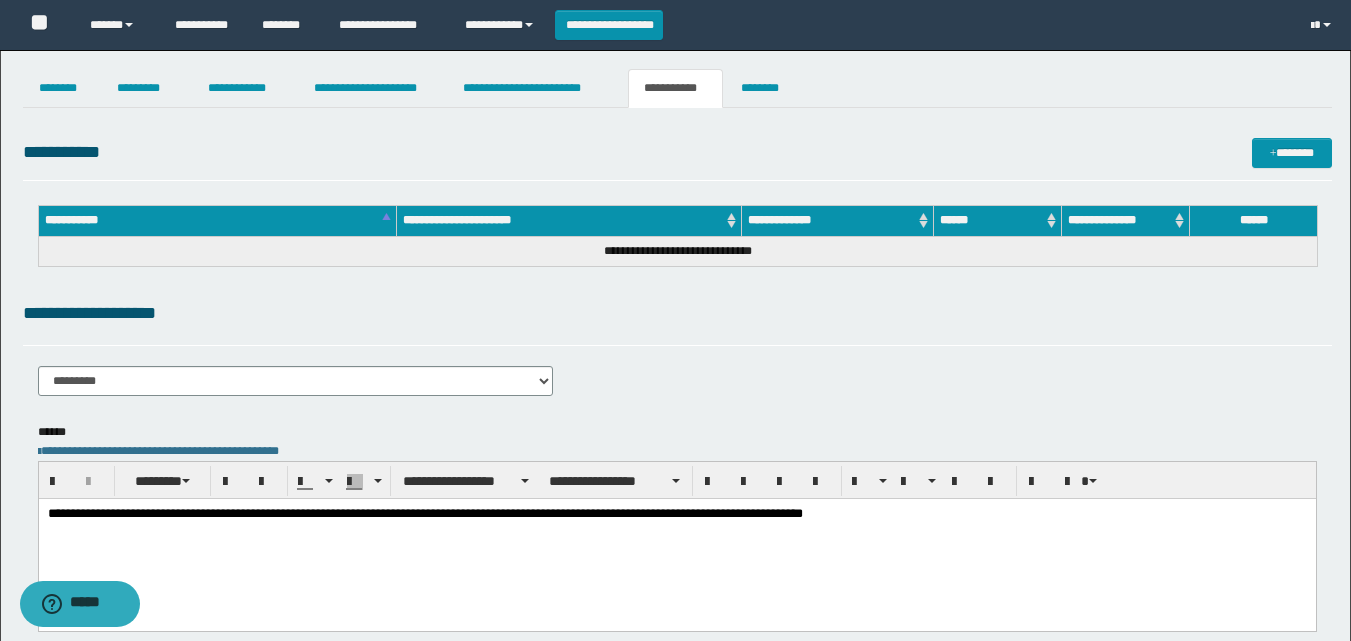 click on "**********" at bounding box center (676, 539) 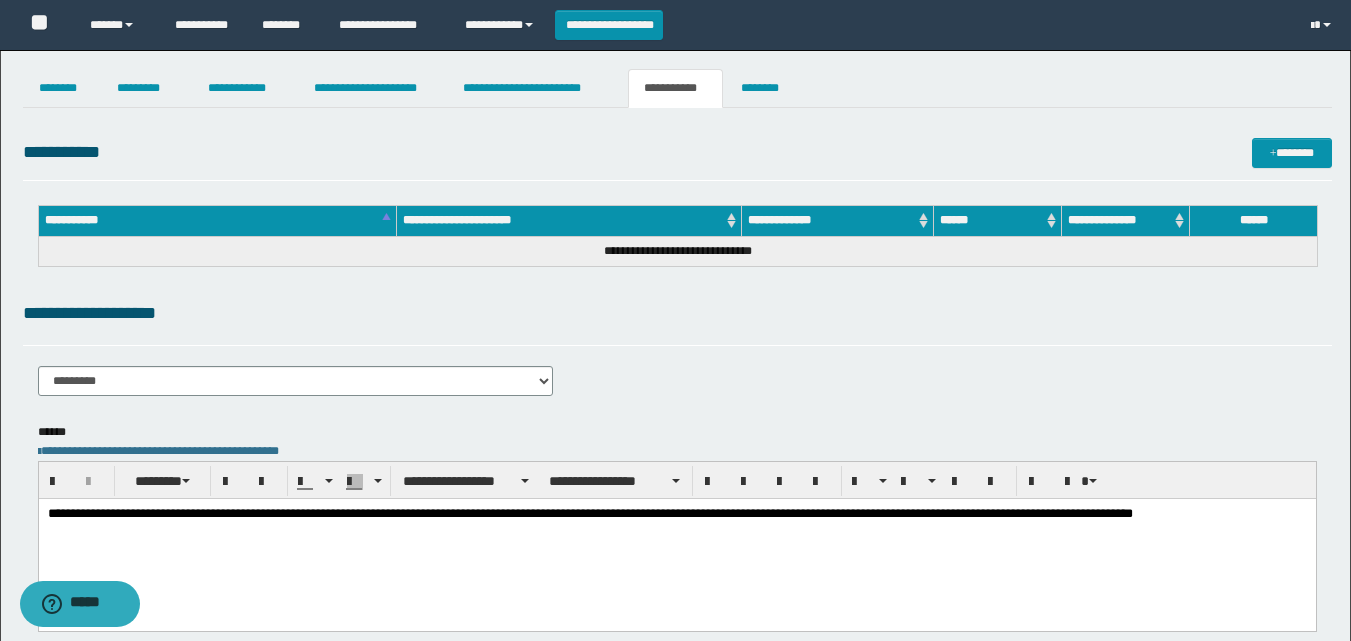 click on "**********" at bounding box center (676, 514) 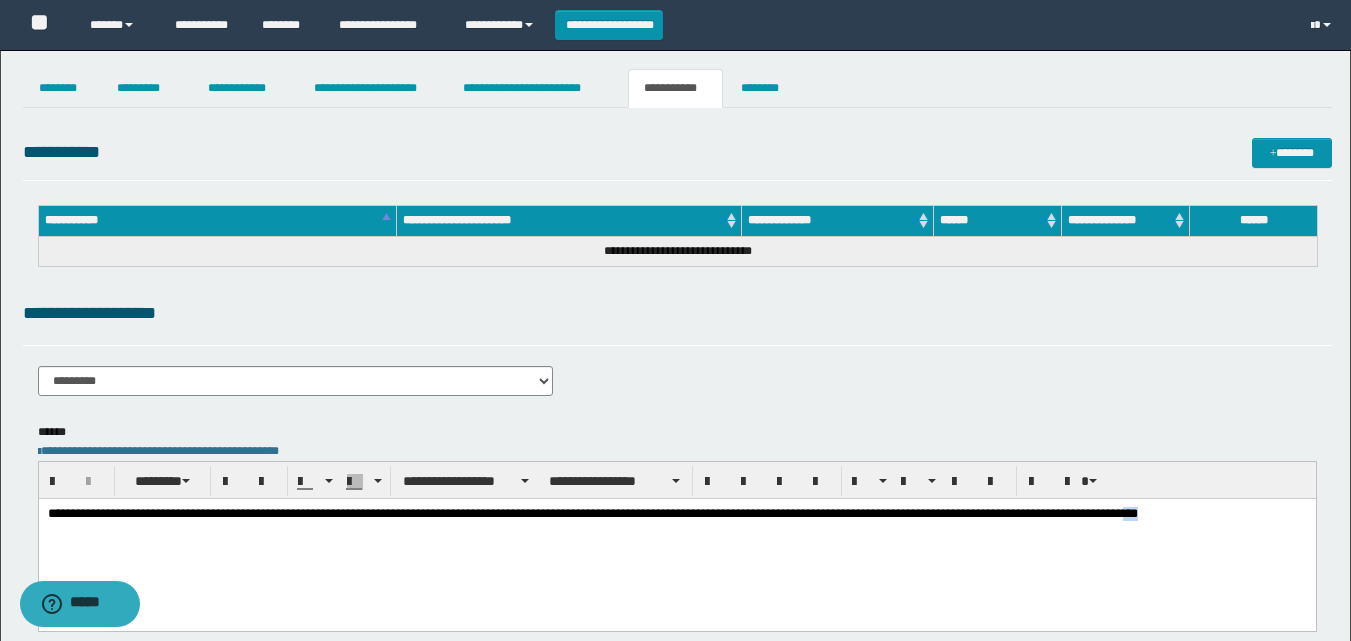 drag, startPoint x: 1277, startPoint y: 514, endPoint x: 1258, endPoint y: 517, distance: 19.235384 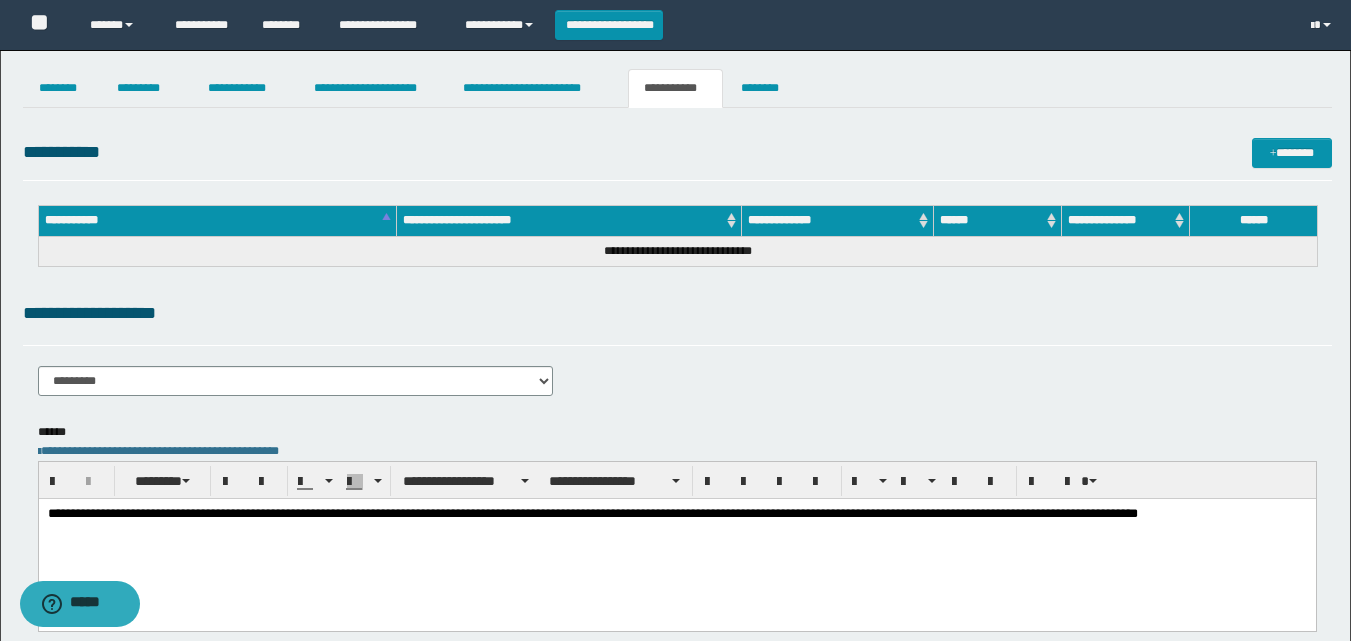 click on "**********" at bounding box center (676, 514) 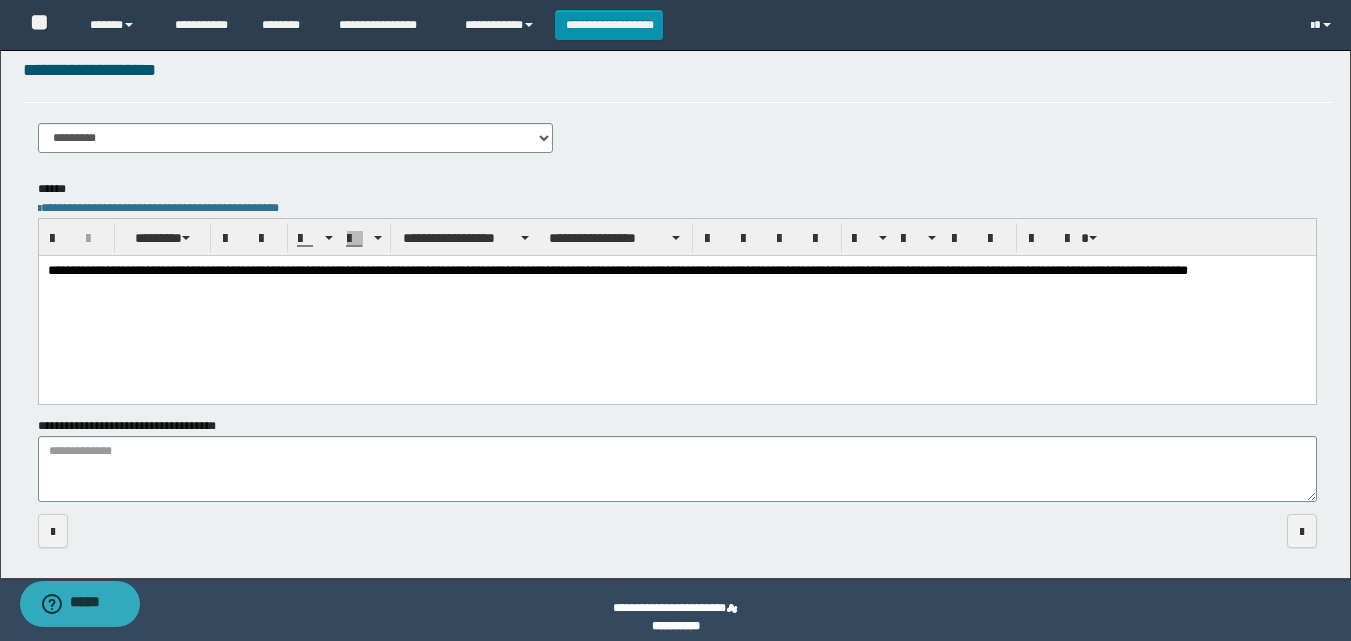 scroll, scrollTop: 258, scrollLeft: 0, axis: vertical 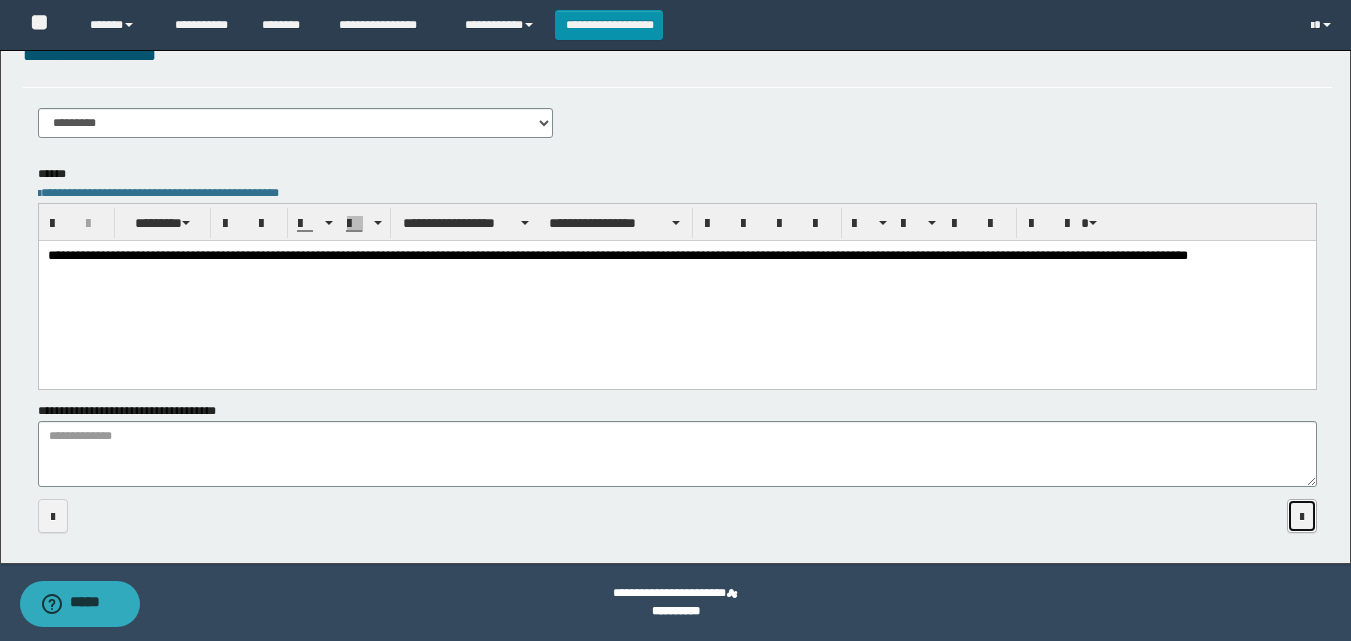 click at bounding box center [1302, 517] 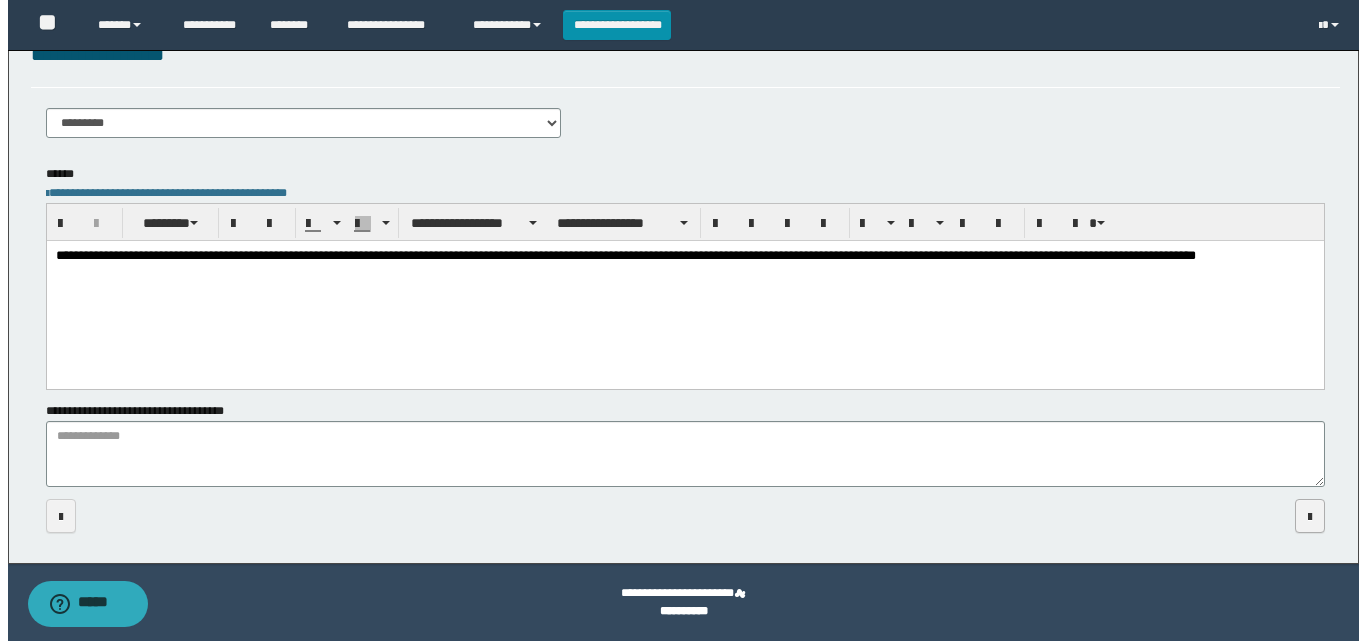 scroll, scrollTop: 0, scrollLeft: 0, axis: both 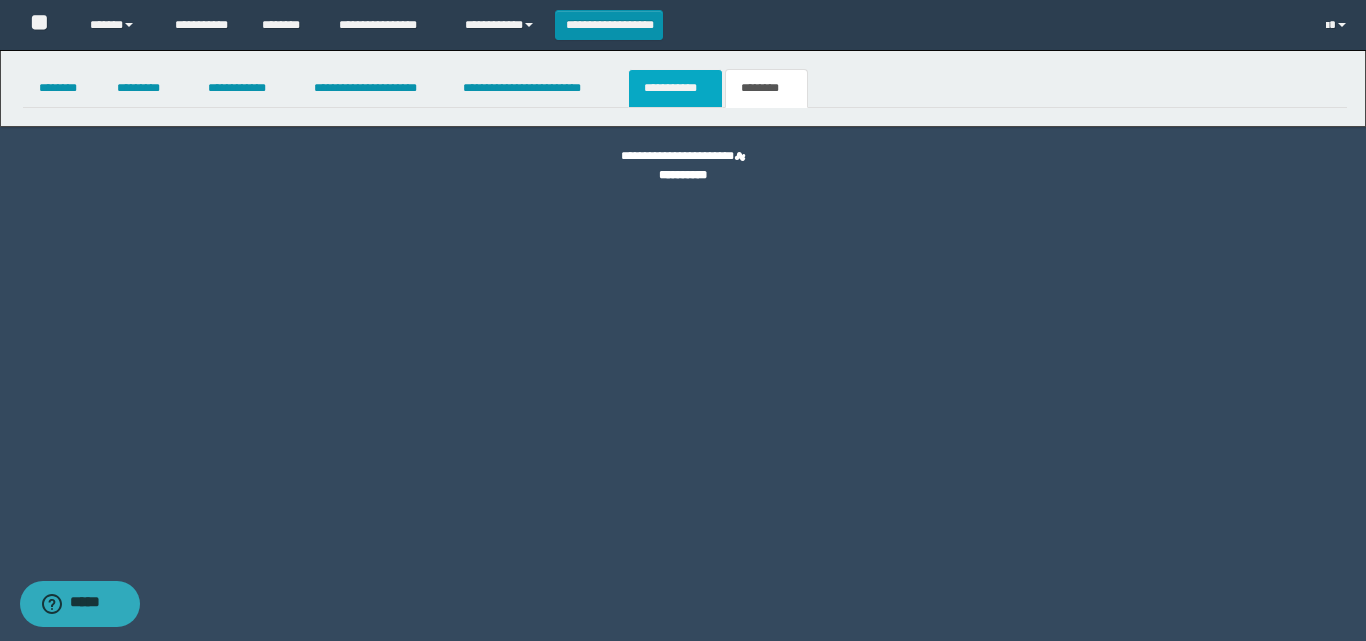 click on "**********" at bounding box center [675, 88] 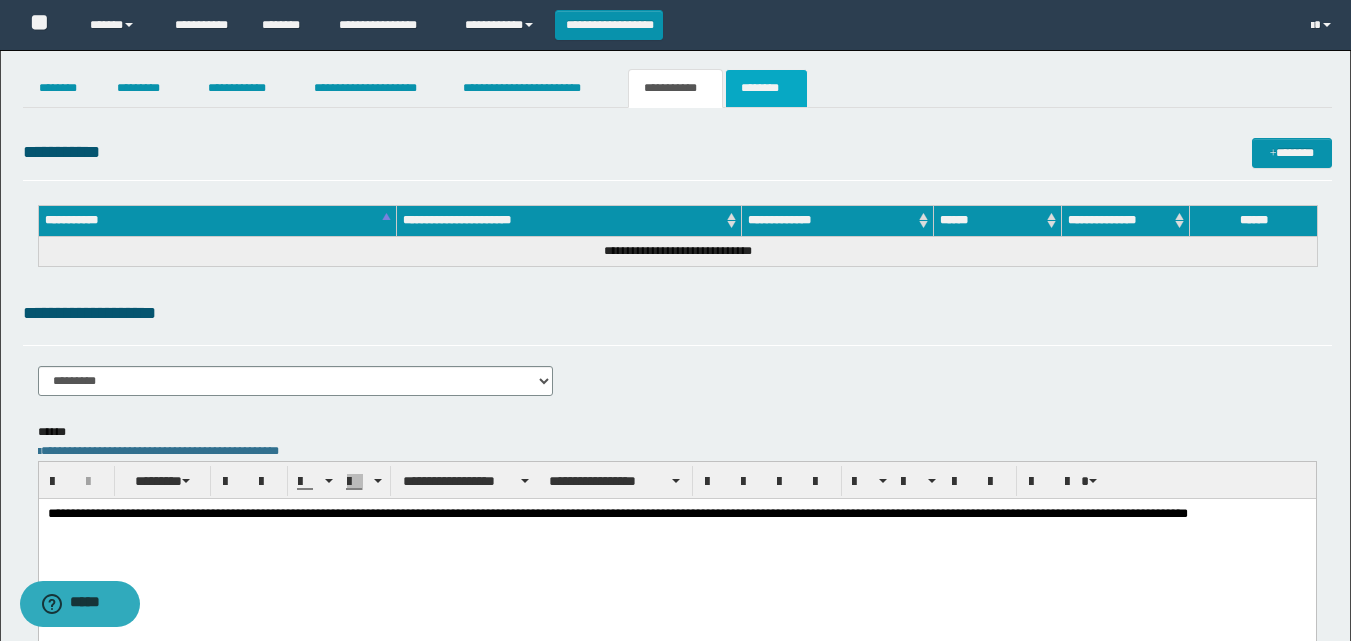 click on "********" at bounding box center (766, 88) 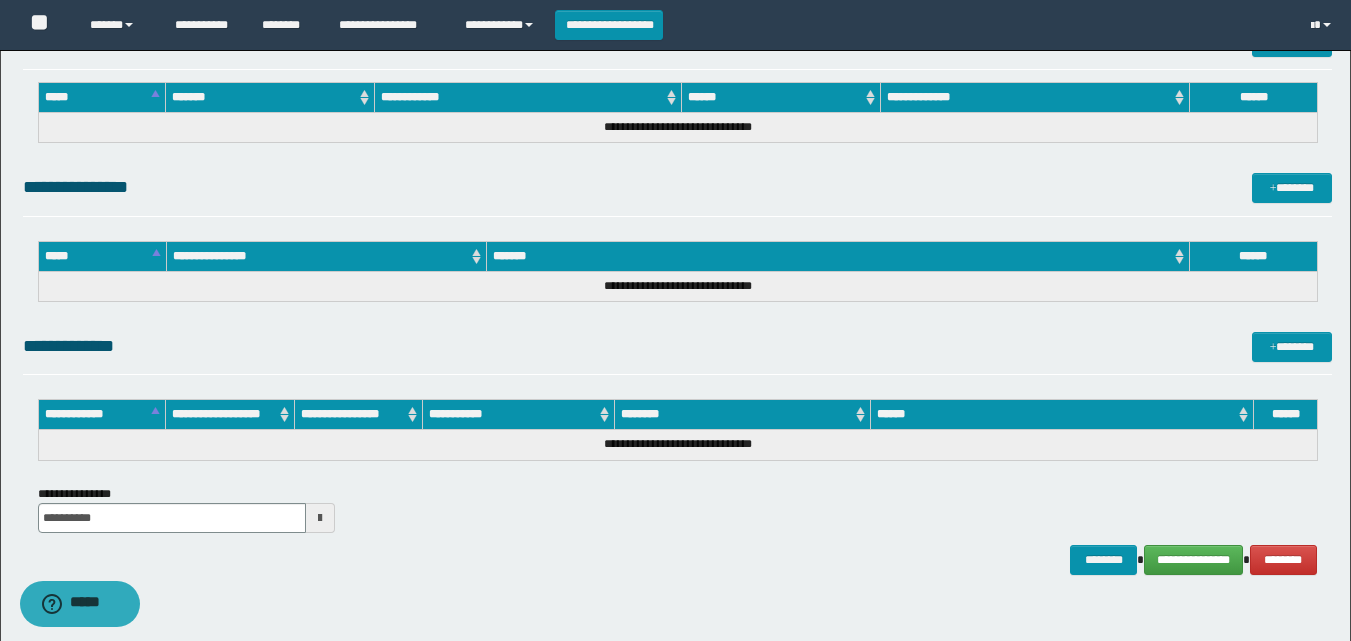 scroll, scrollTop: 990, scrollLeft: 0, axis: vertical 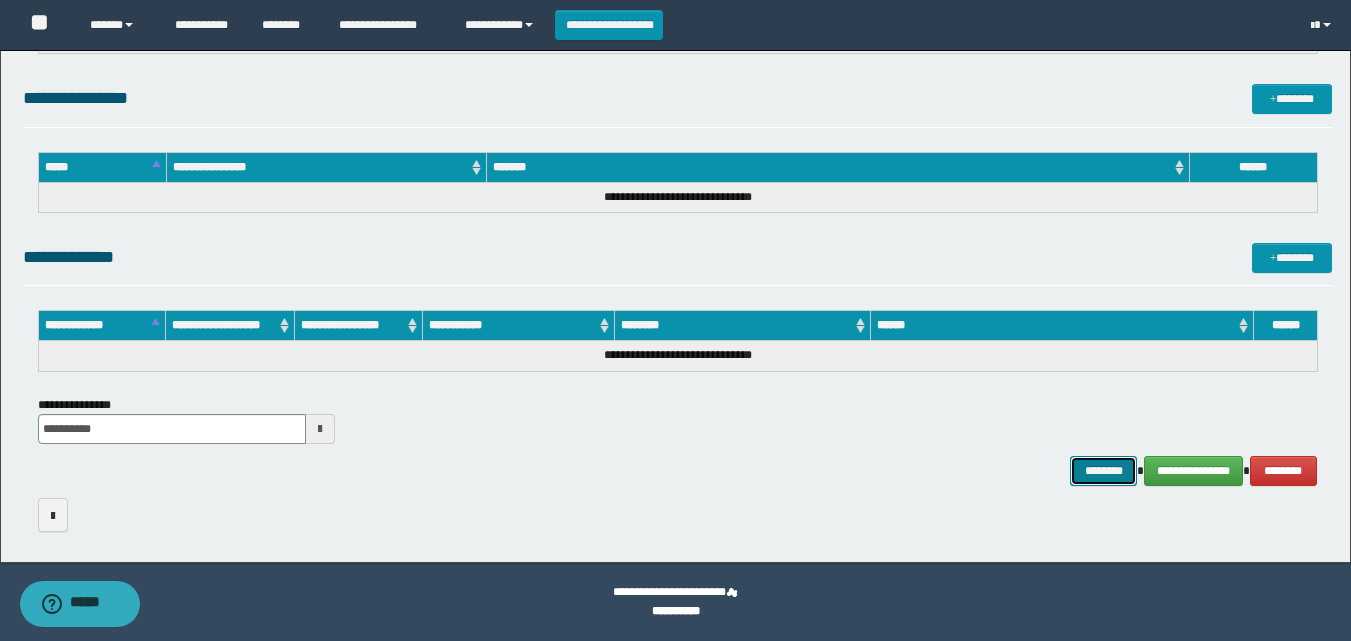 click on "********" at bounding box center (1104, 471) 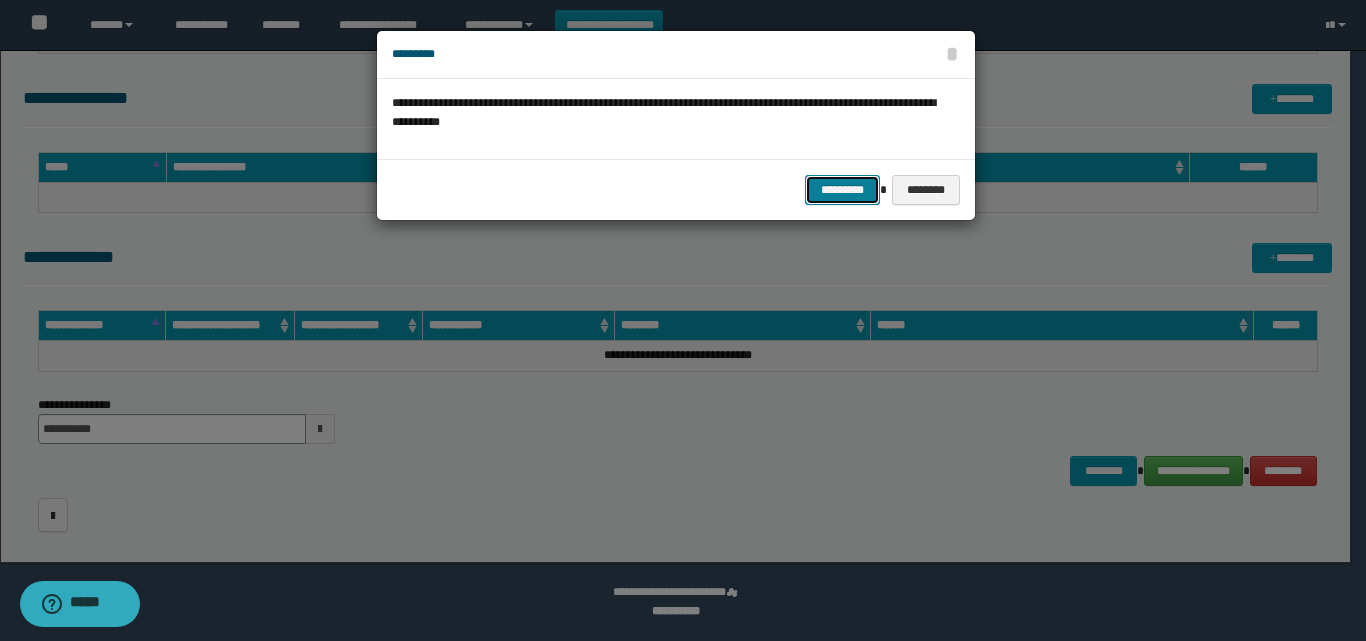 click on "*********" at bounding box center (842, 190) 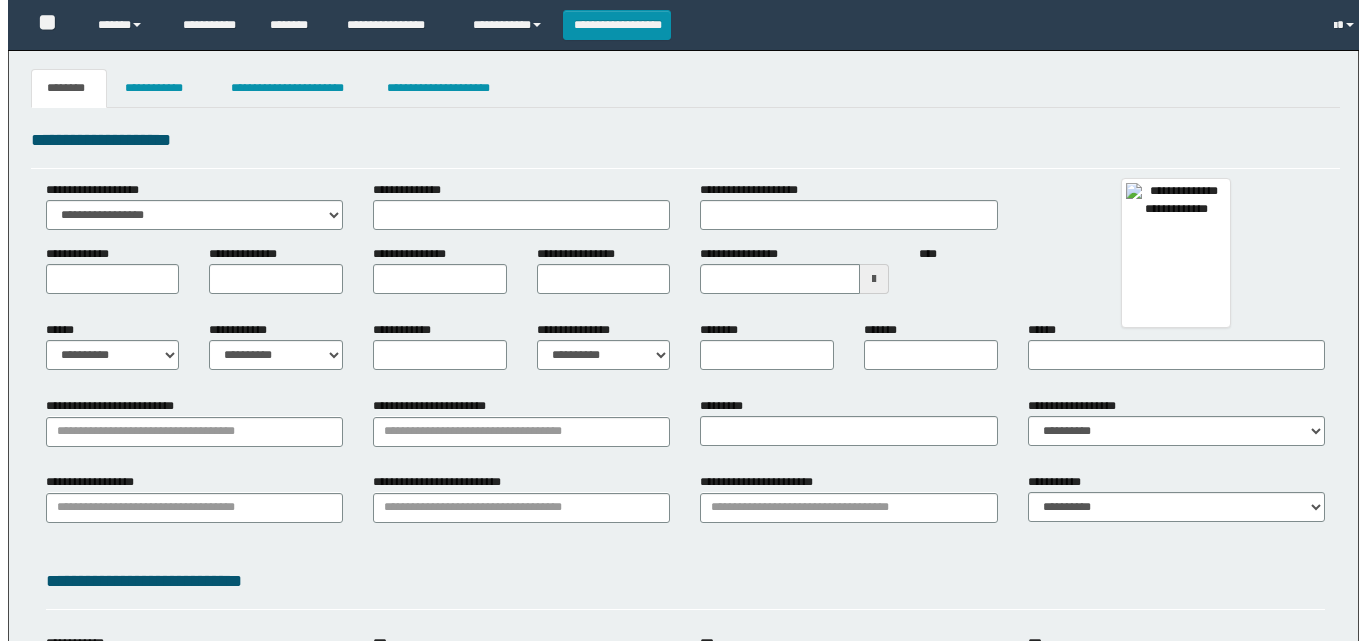 scroll, scrollTop: 0, scrollLeft: 0, axis: both 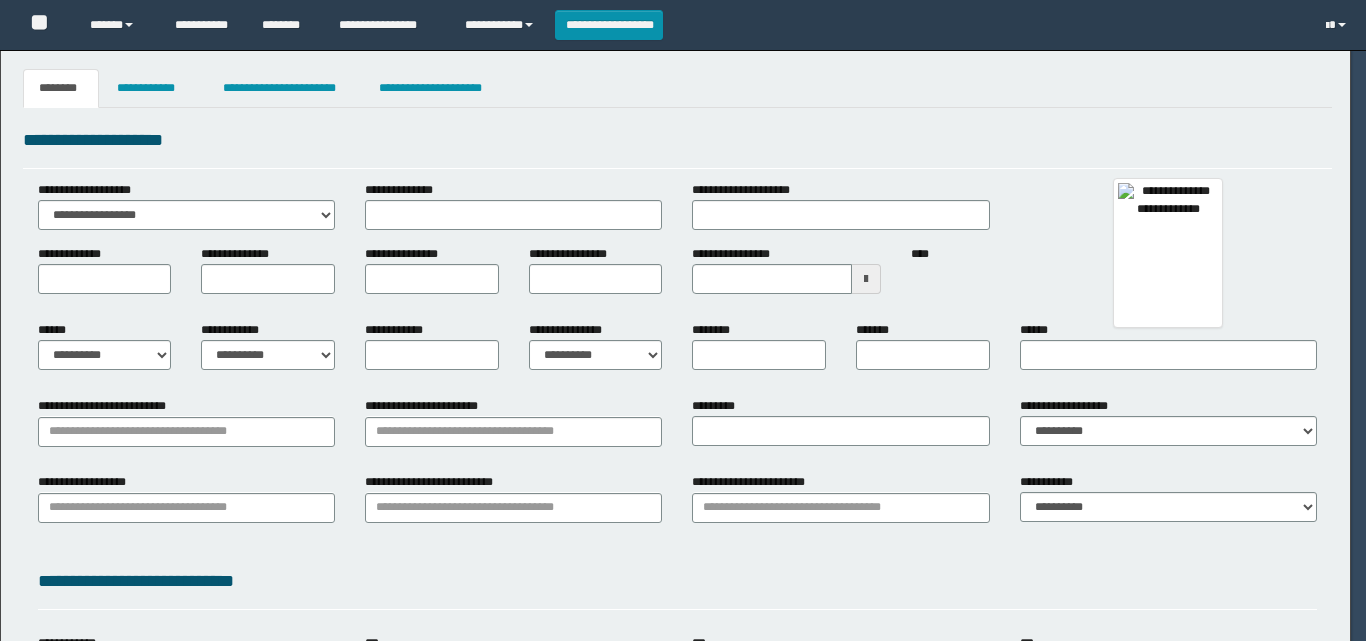 type on "**********" 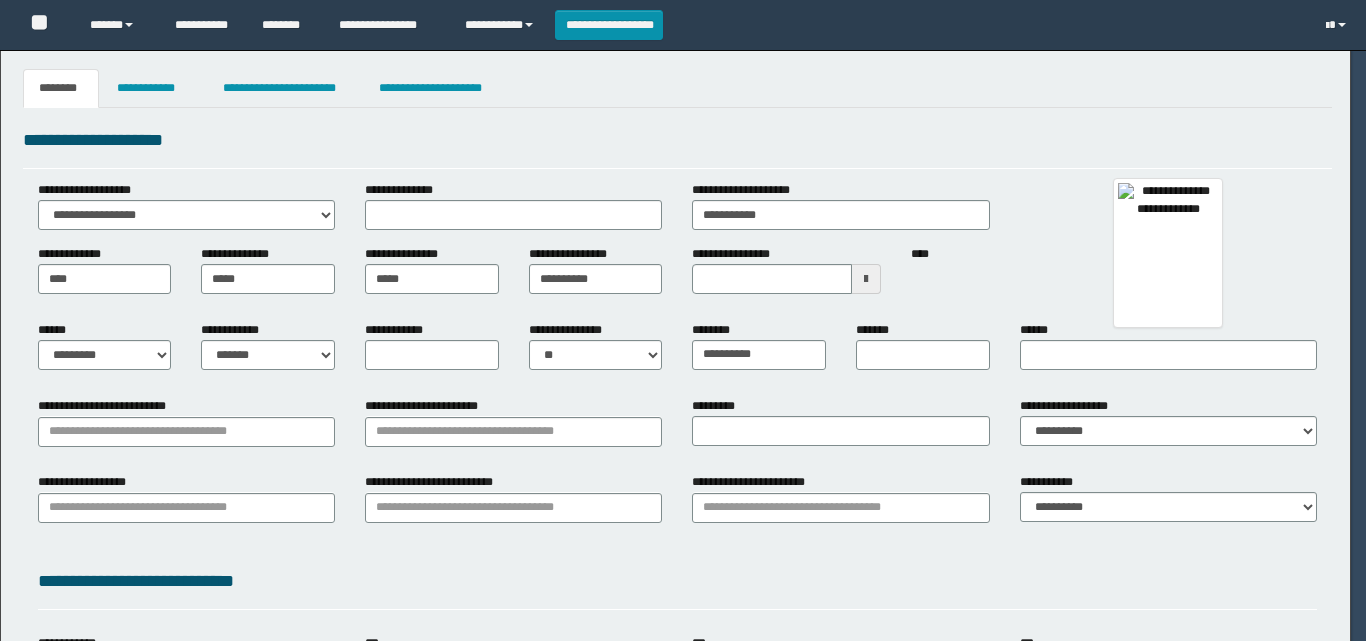 type on "**********" 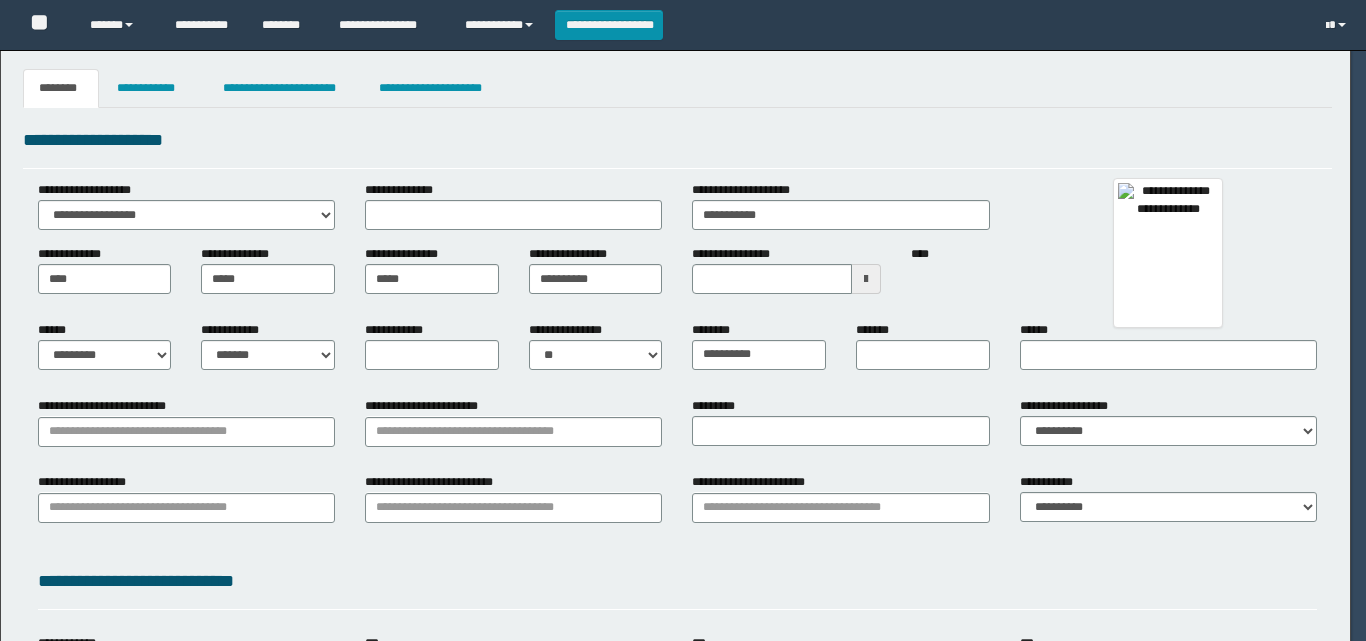 type on "**********" 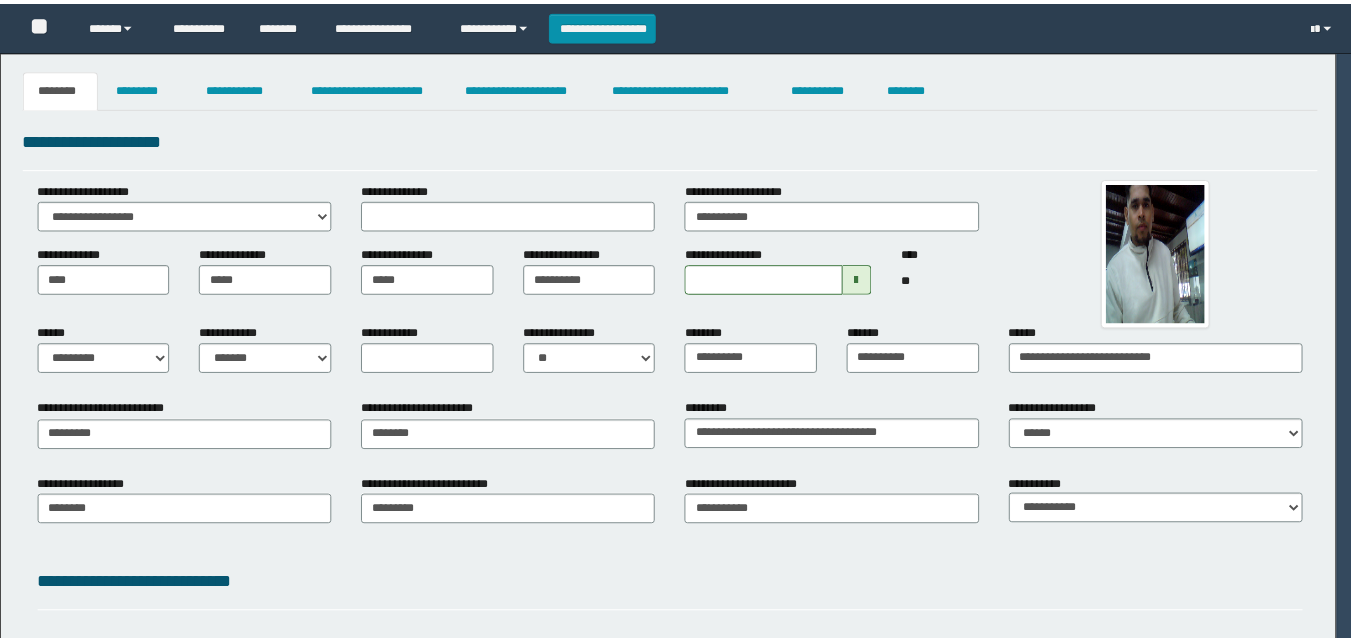 scroll, scrollTop: 0, scrollLeft: 0, axis: both 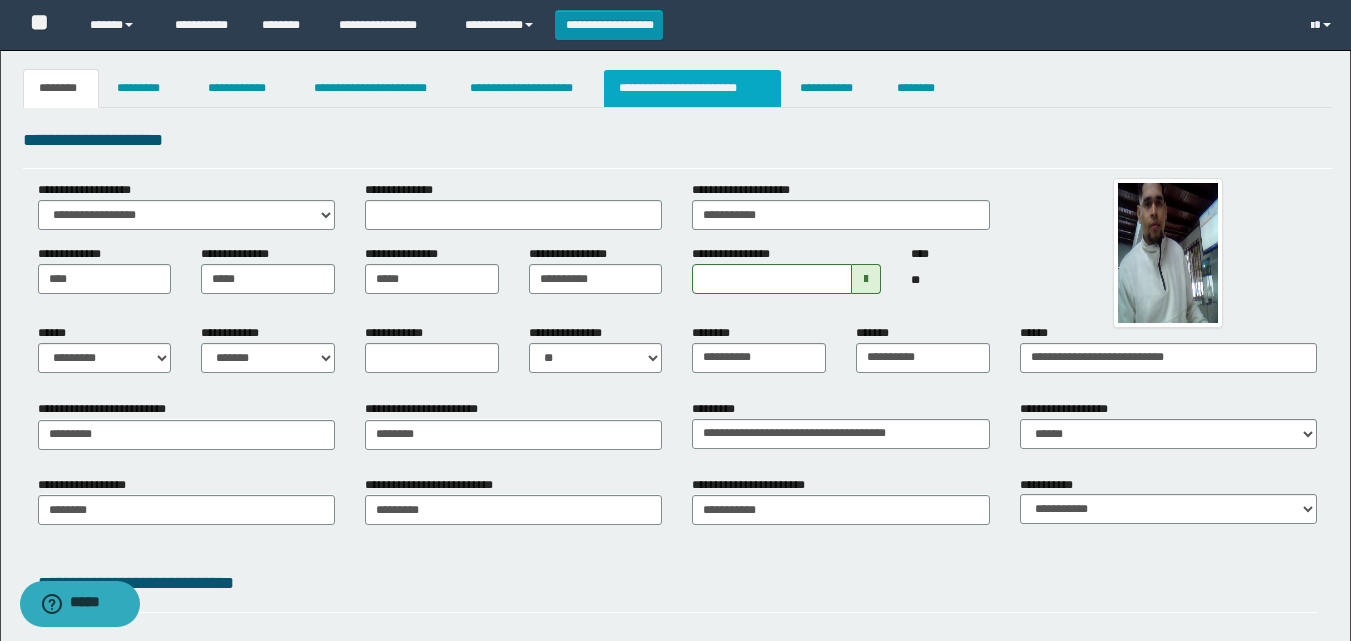 click on "**********" at bounding box center (693, 88) 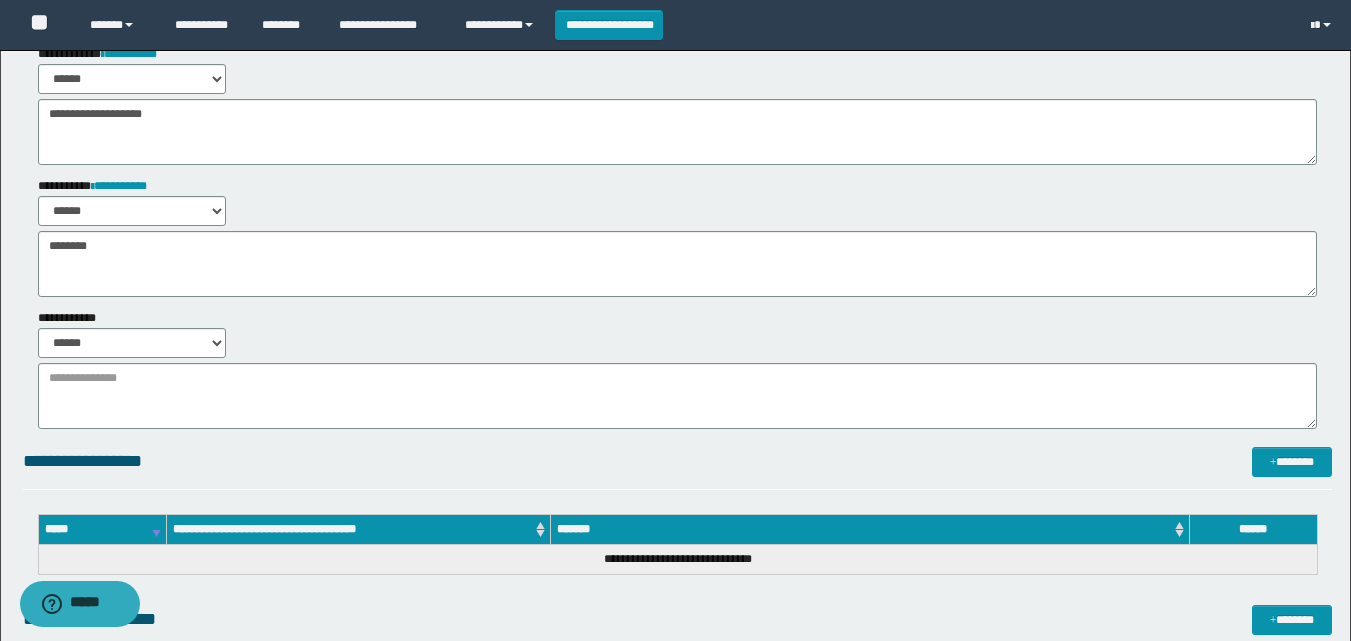 scroll, scrollTop: 0, scrollLeft: 0, axis: both 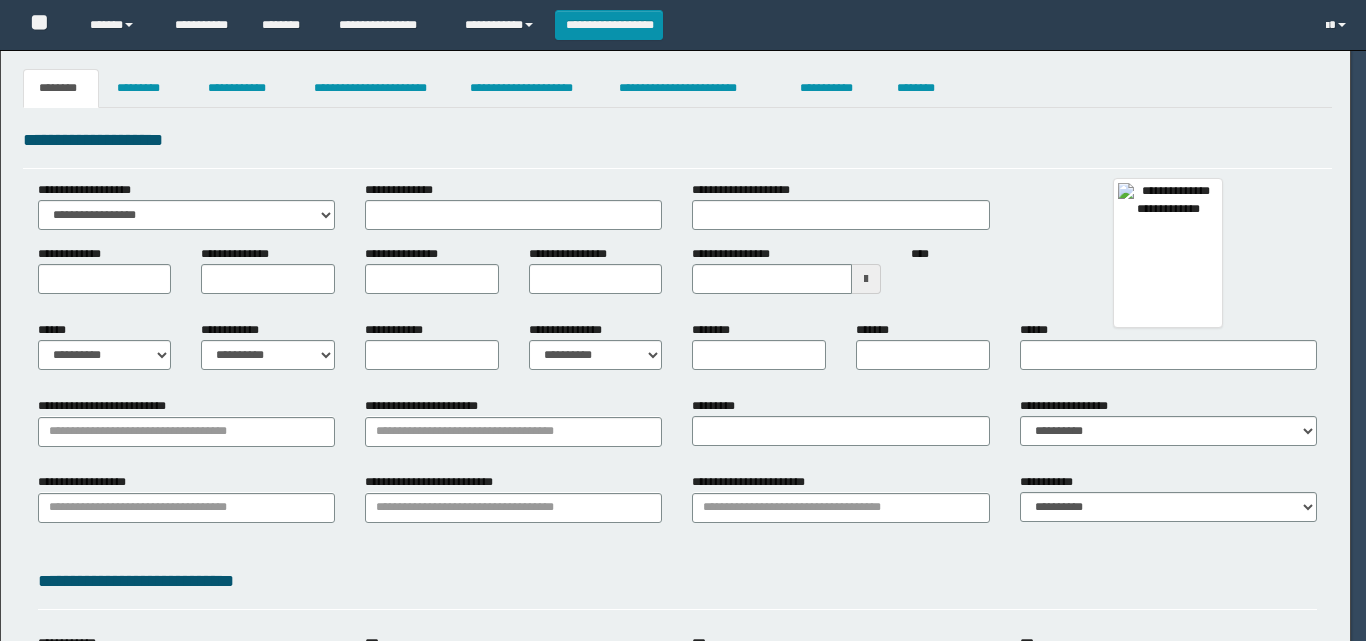 type on "*********" 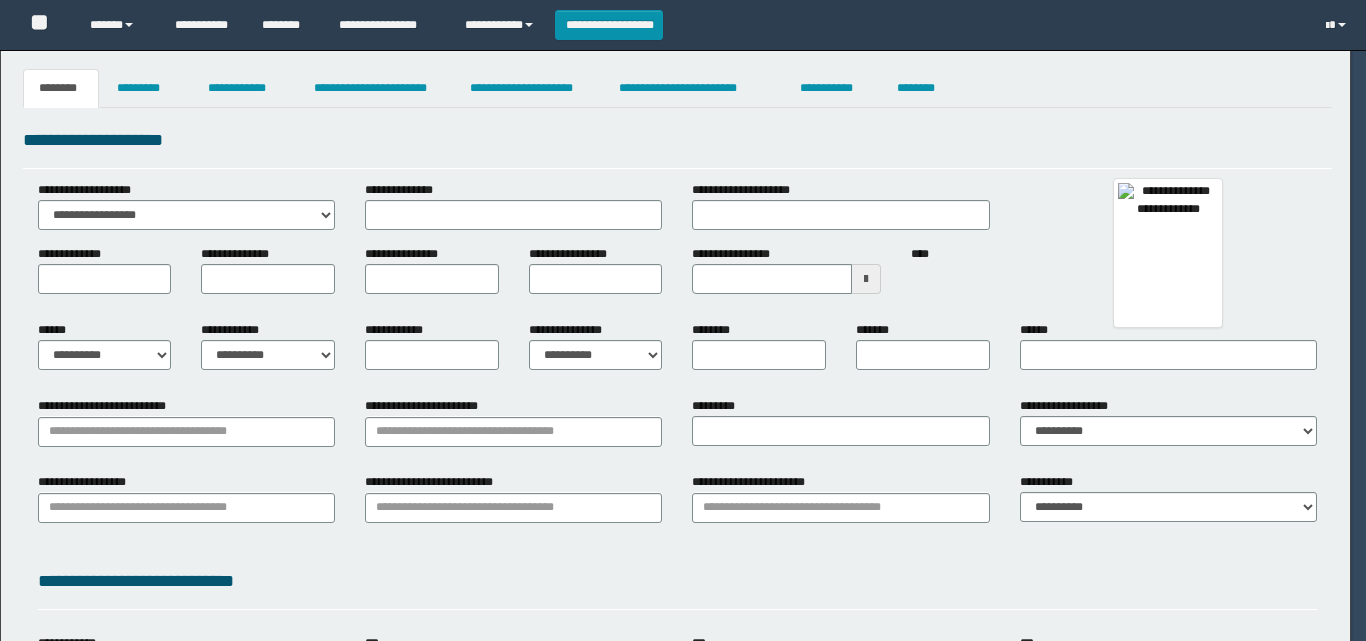 type on "*******" 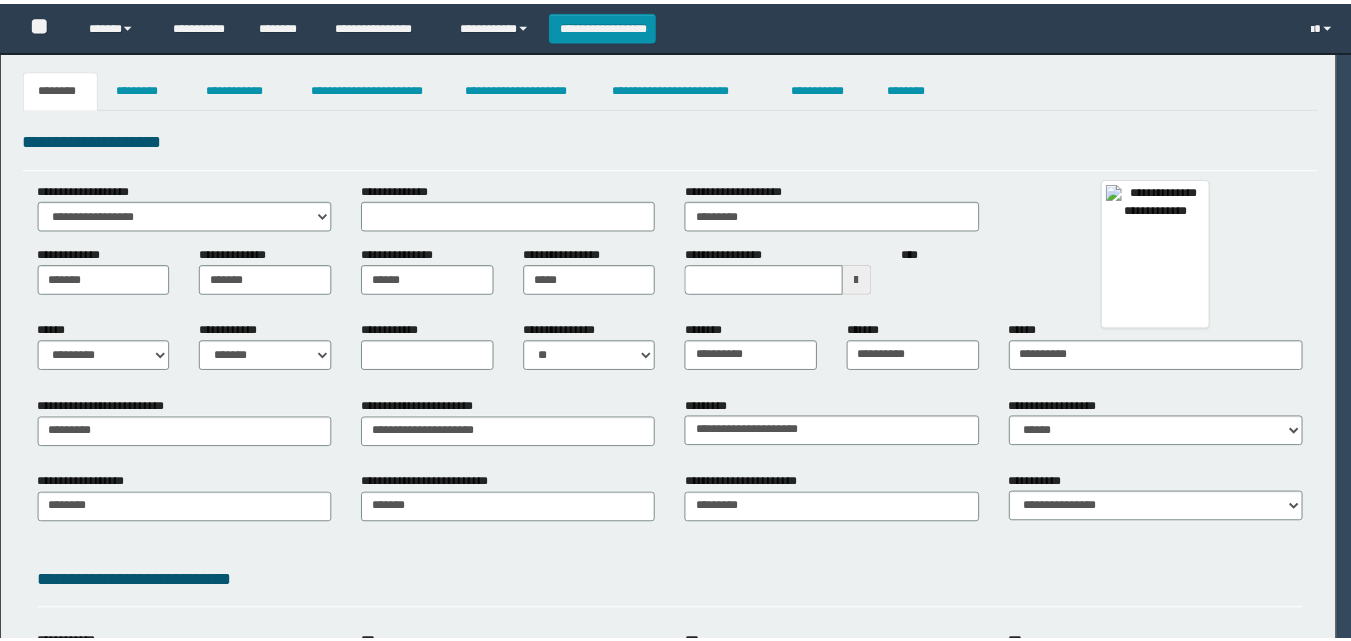 scroll, scrollTop: 0, scrollLeft: 0, axis: both 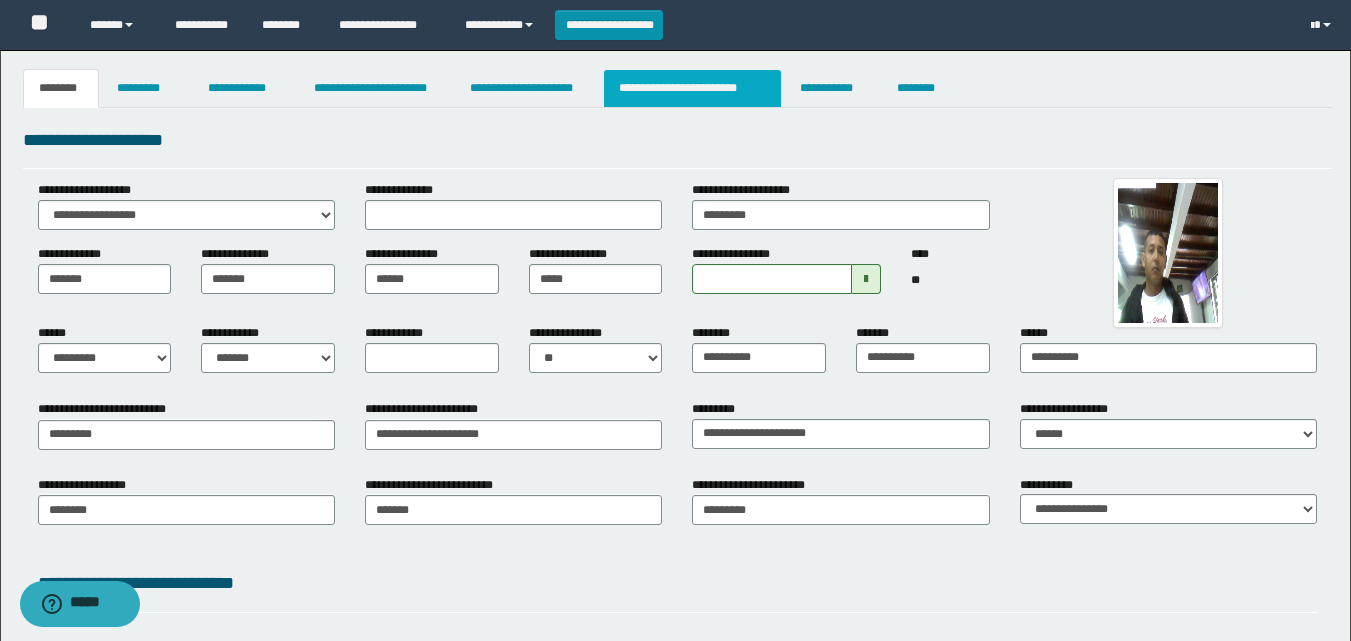 click on "**********" at bounding box center (693, 88) 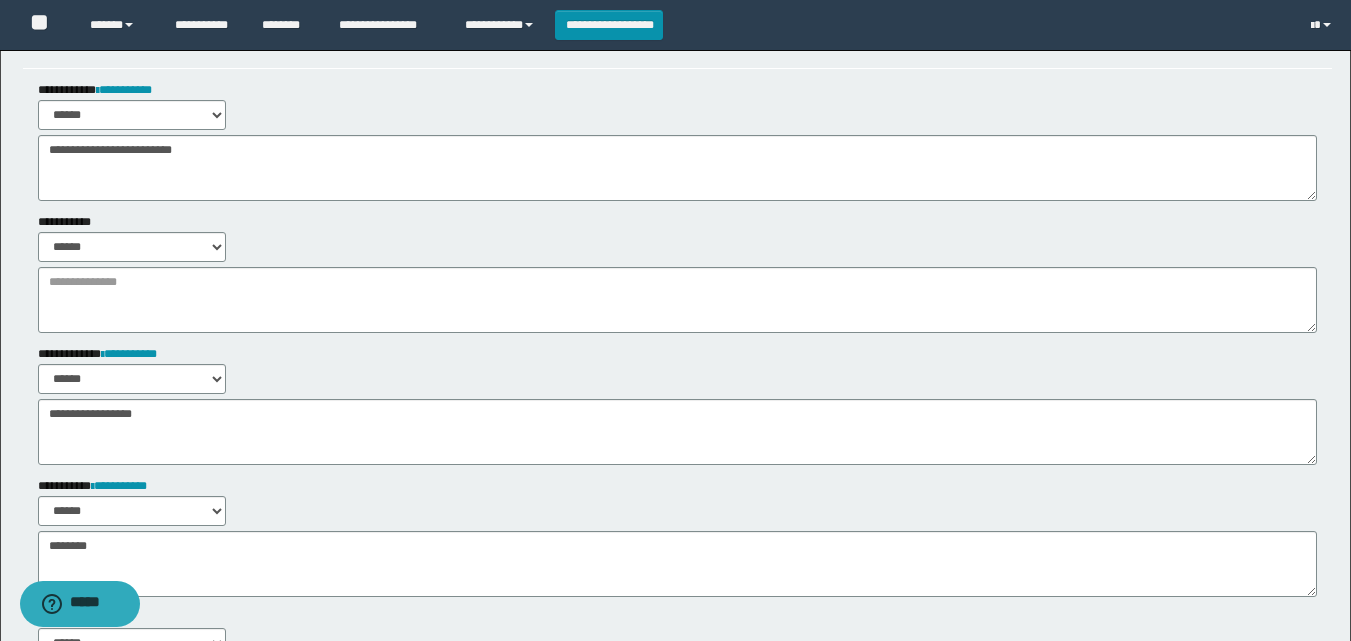 scroll, scrollTop: 0, scrollLeft: 0, axis: both 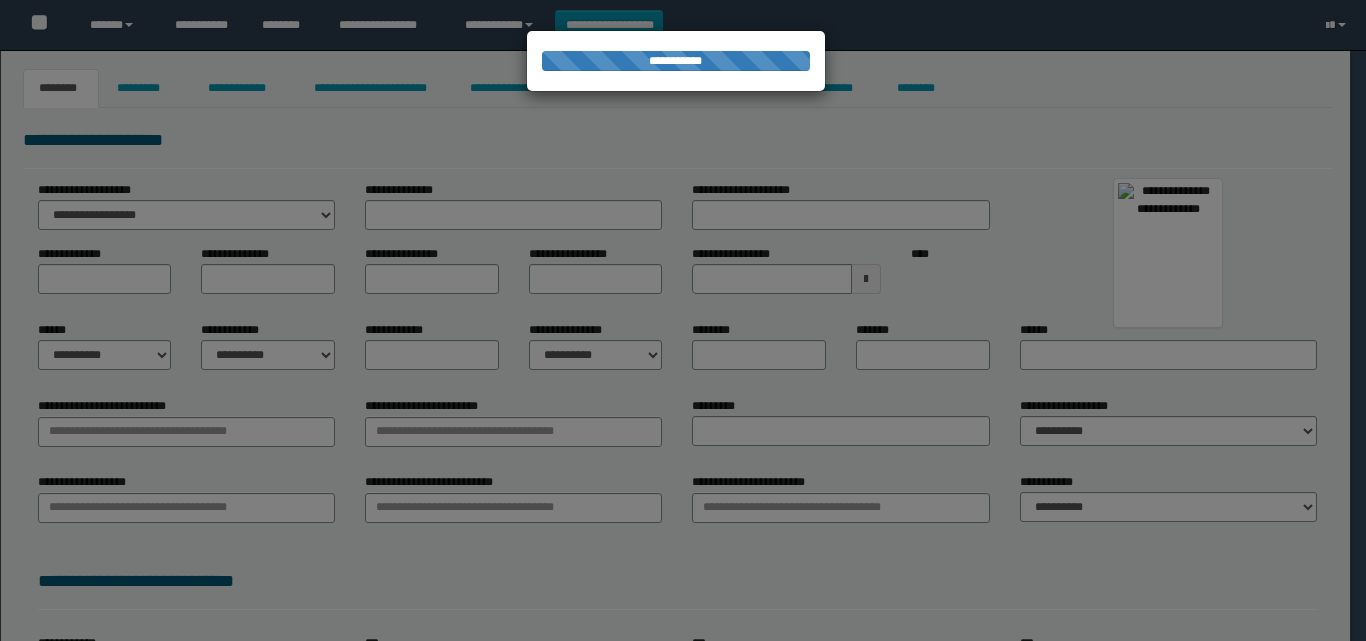 type on "****" 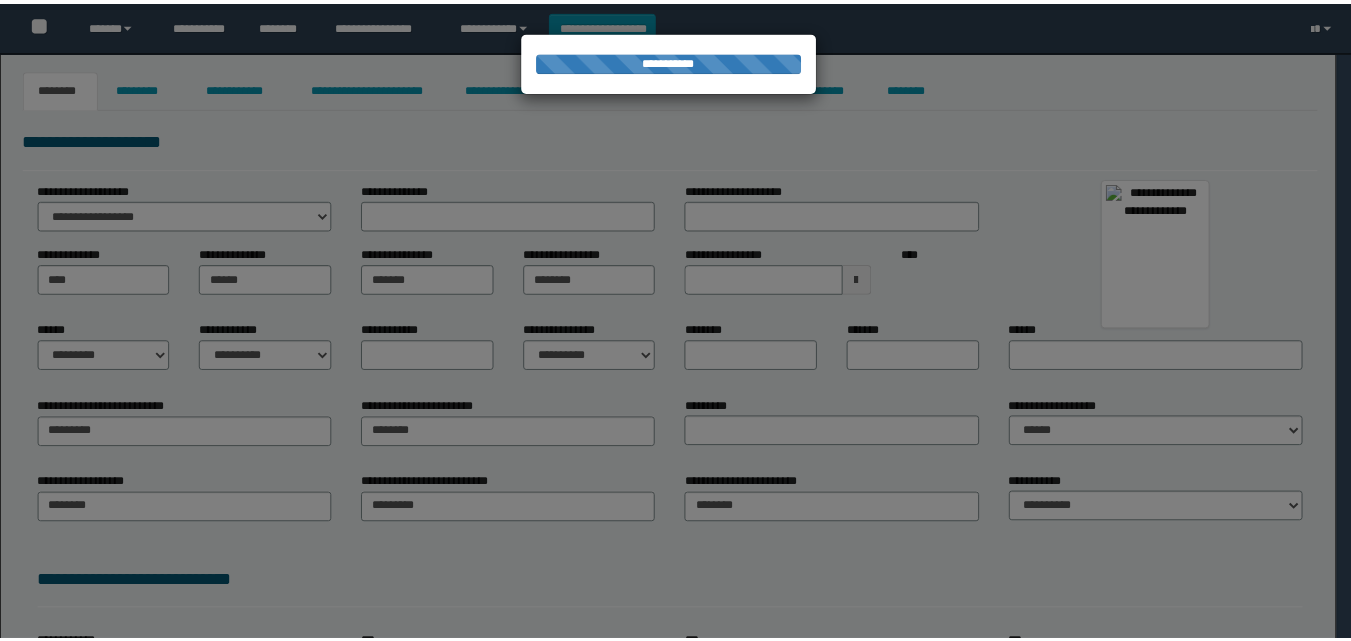 scroll, scrollTop: 0, scrollLeft: 0, axis: both 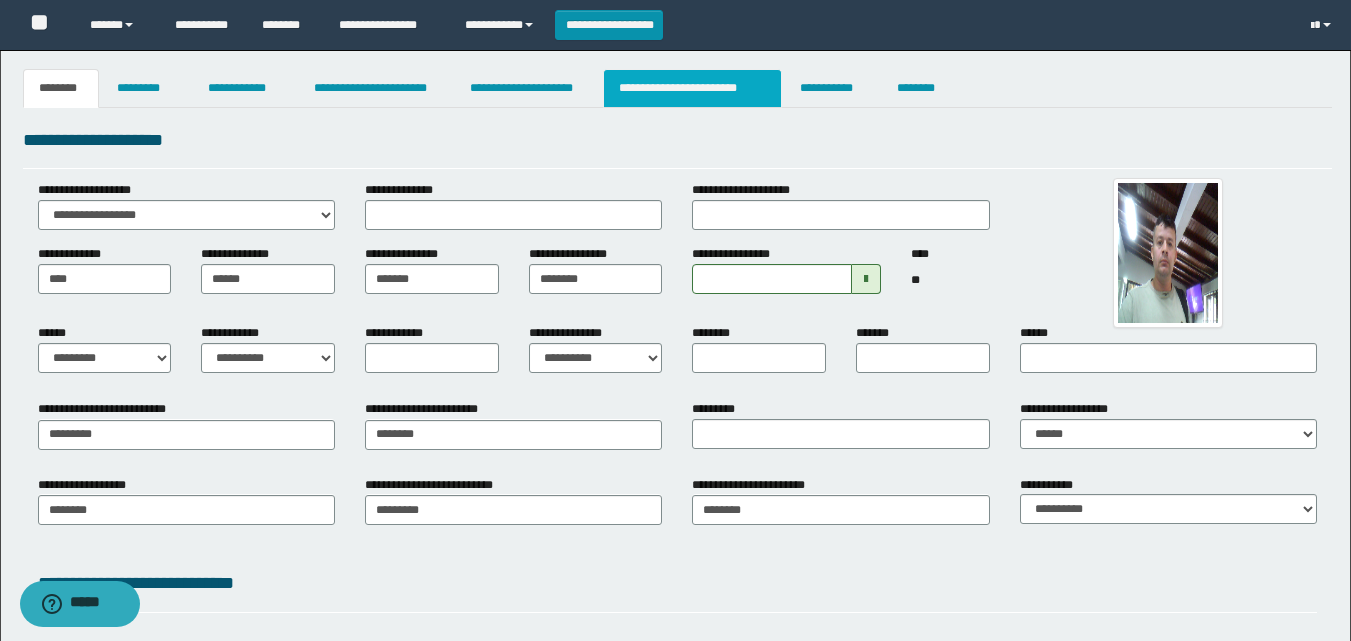 click on "**********" at bounding box center [693, 88] 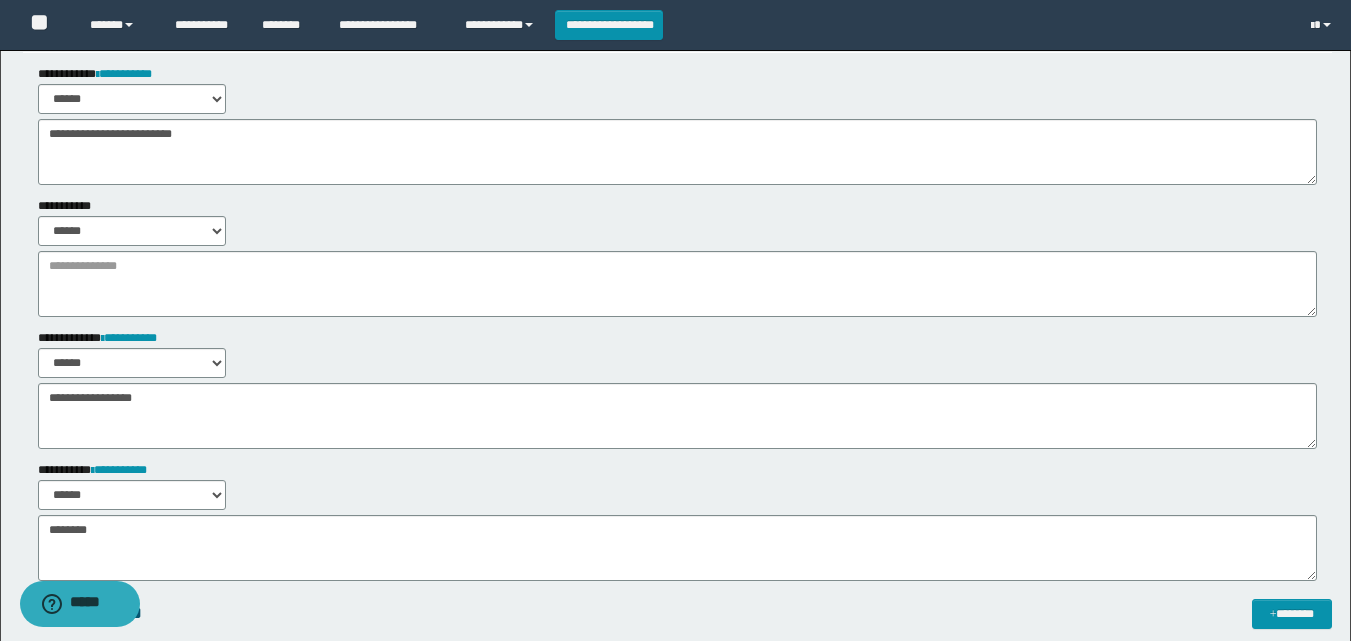 scroll, scrollTop: 0, scrollLeft: 0, axis: both 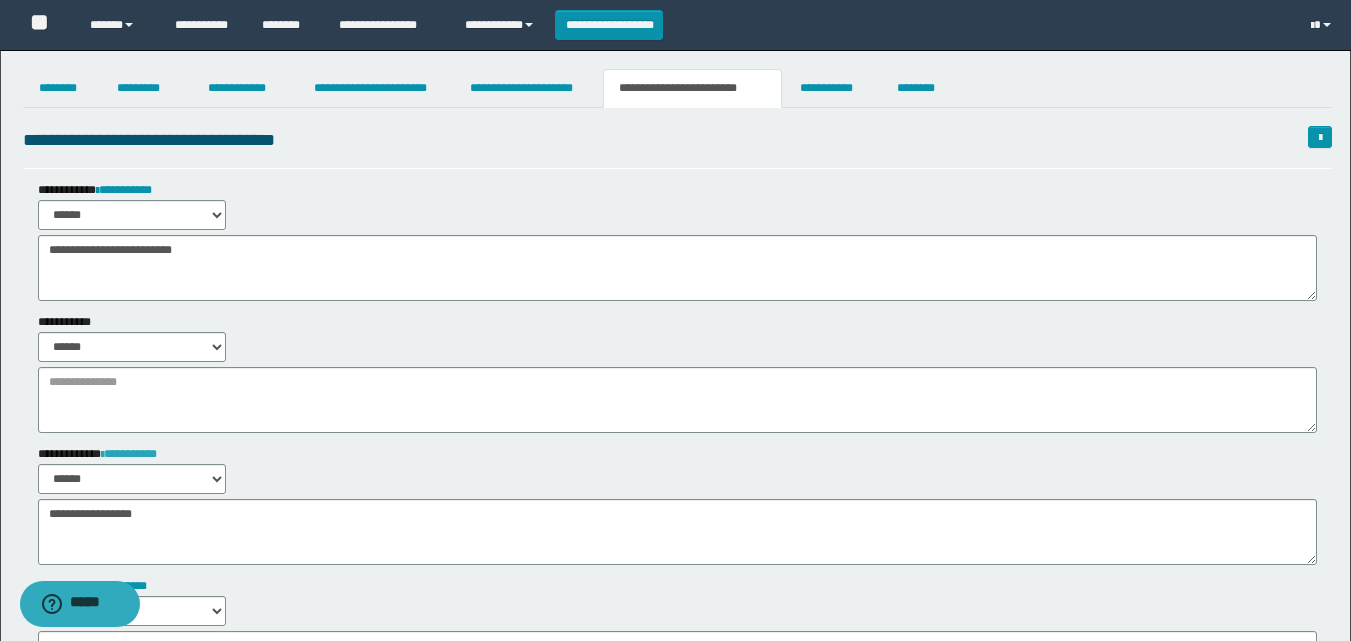 click on "**********" at bounding box center [129, 454] 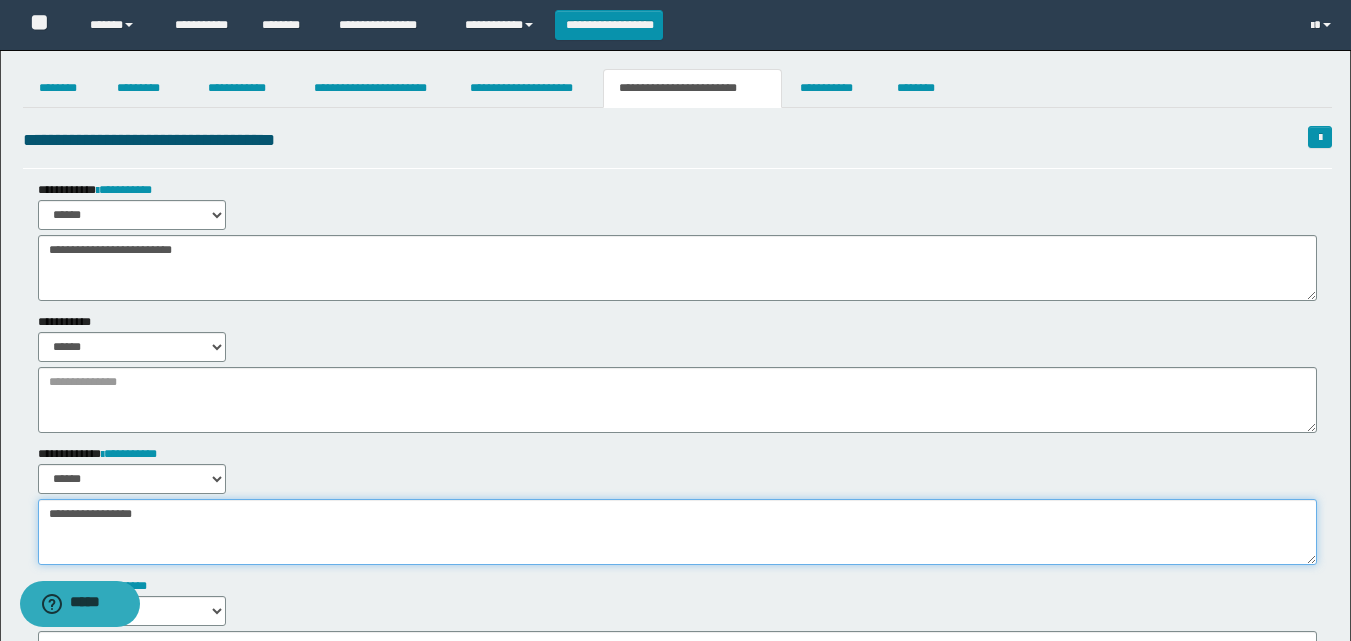 click on "**********" at bounding box center [677, 532] 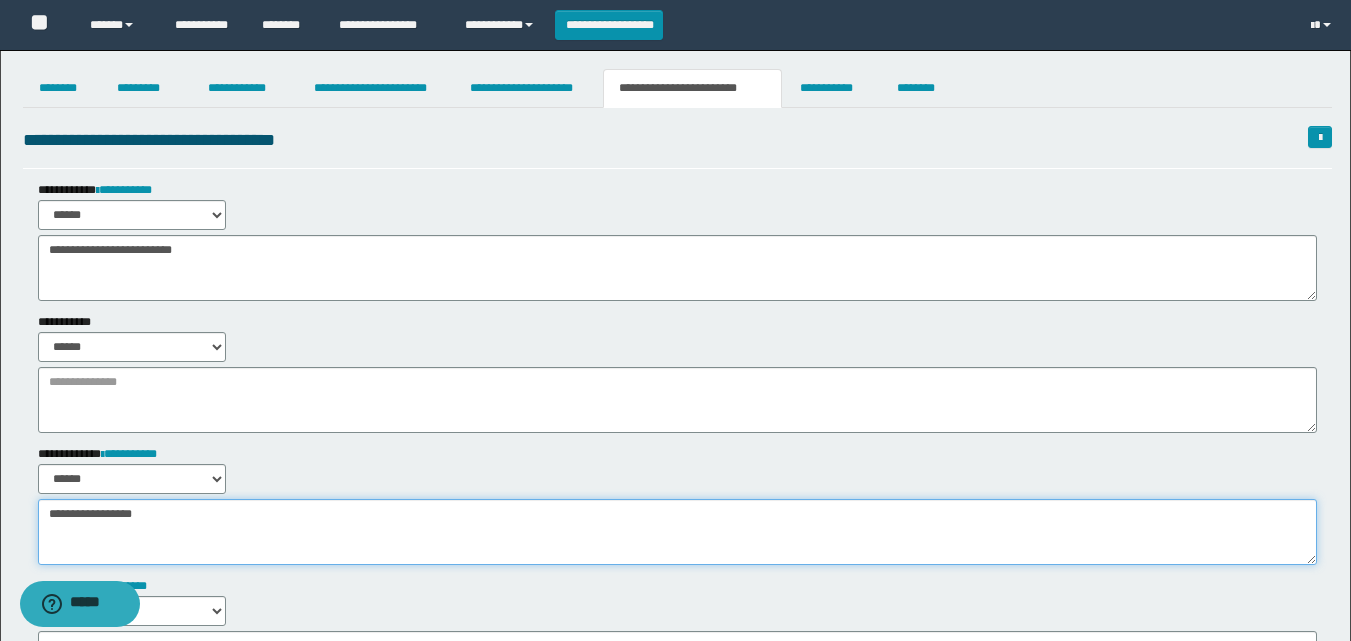 drag, startPoint x: 133, startPoint y: 516, endPoint x: 0, endPoint y: 499, distance: 134.08206 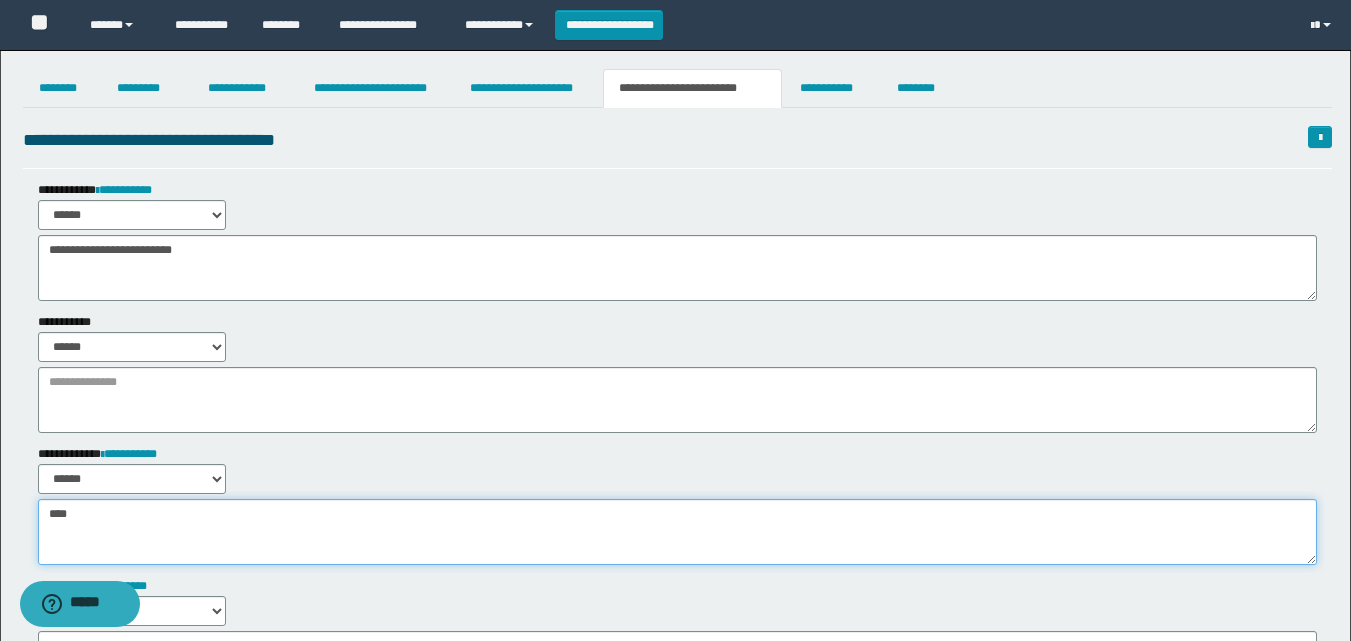 drag, startPoint x: 106, startPoint y: 518, endPoint x: 0, endPoint y: 498, distance: 107.87029 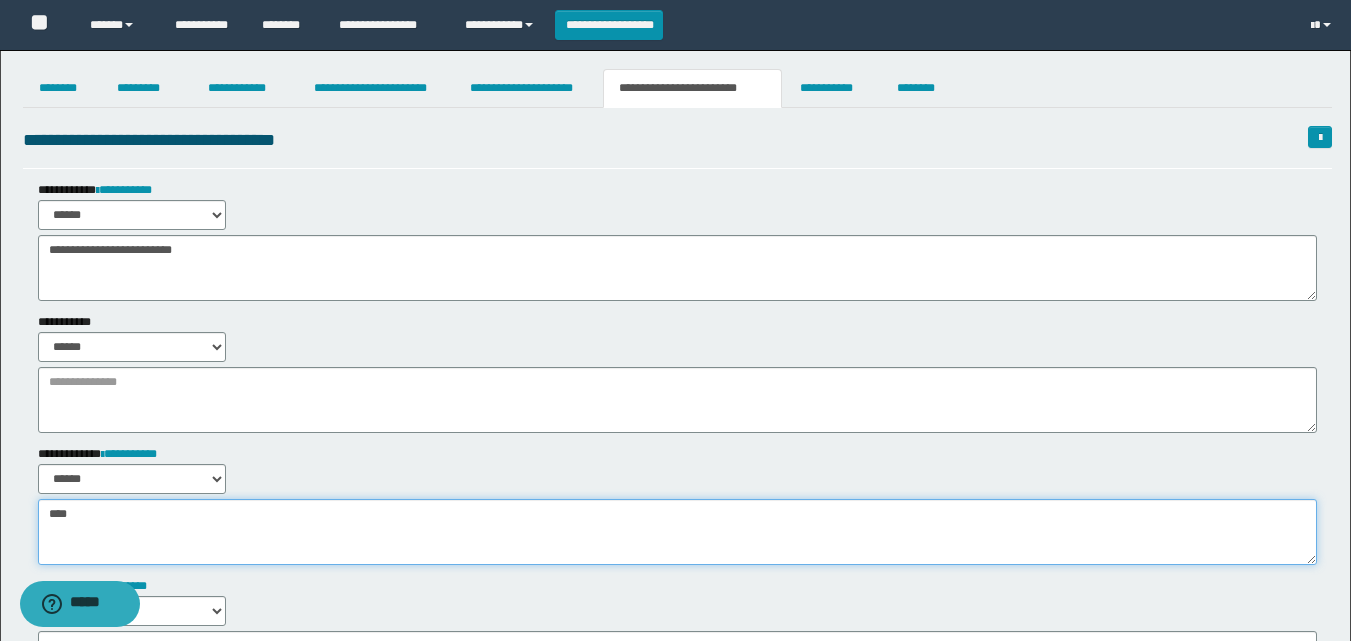 click on "**********" at bounding box center (677, 532) 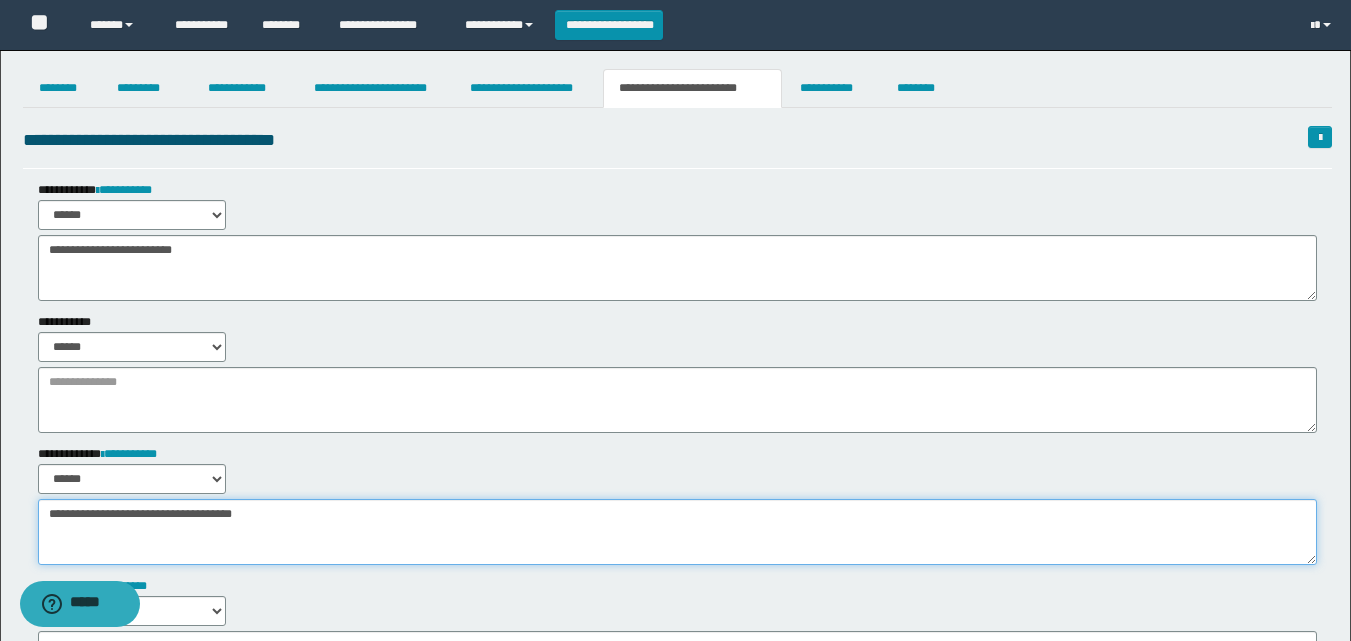 click on "**********" at bounding box center [677, 532] 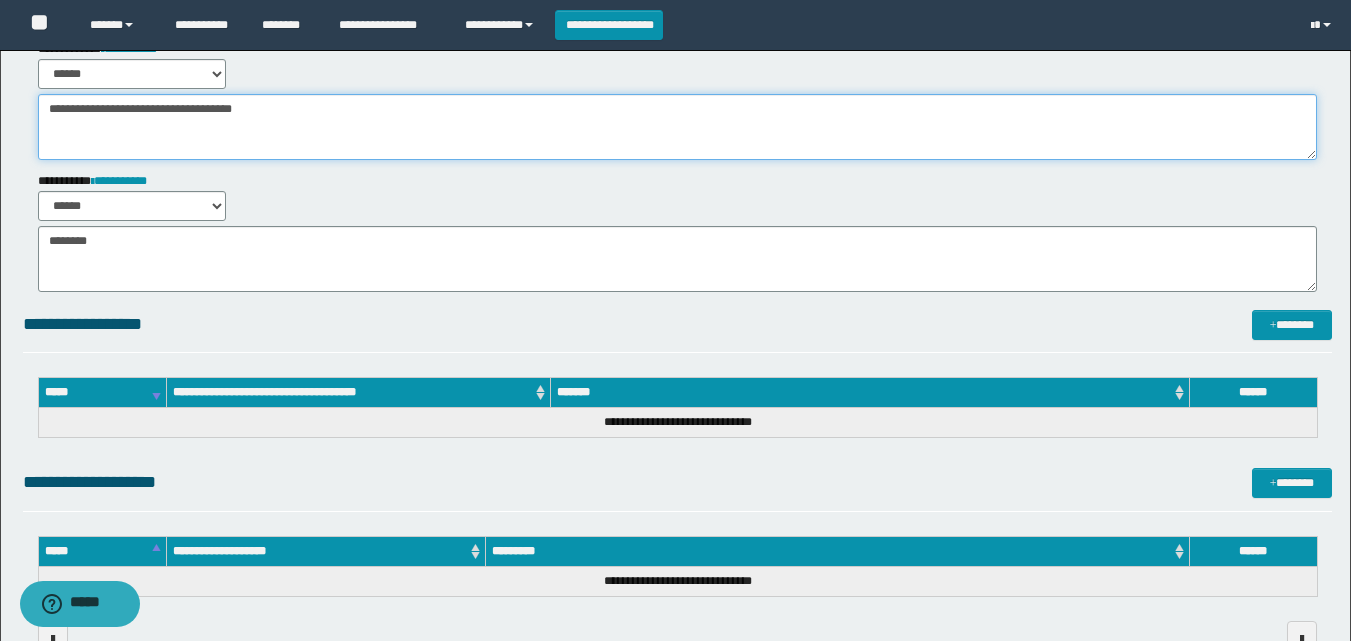 scroll, scrollTop: 528, scrollLeft: 0, axis: vertical 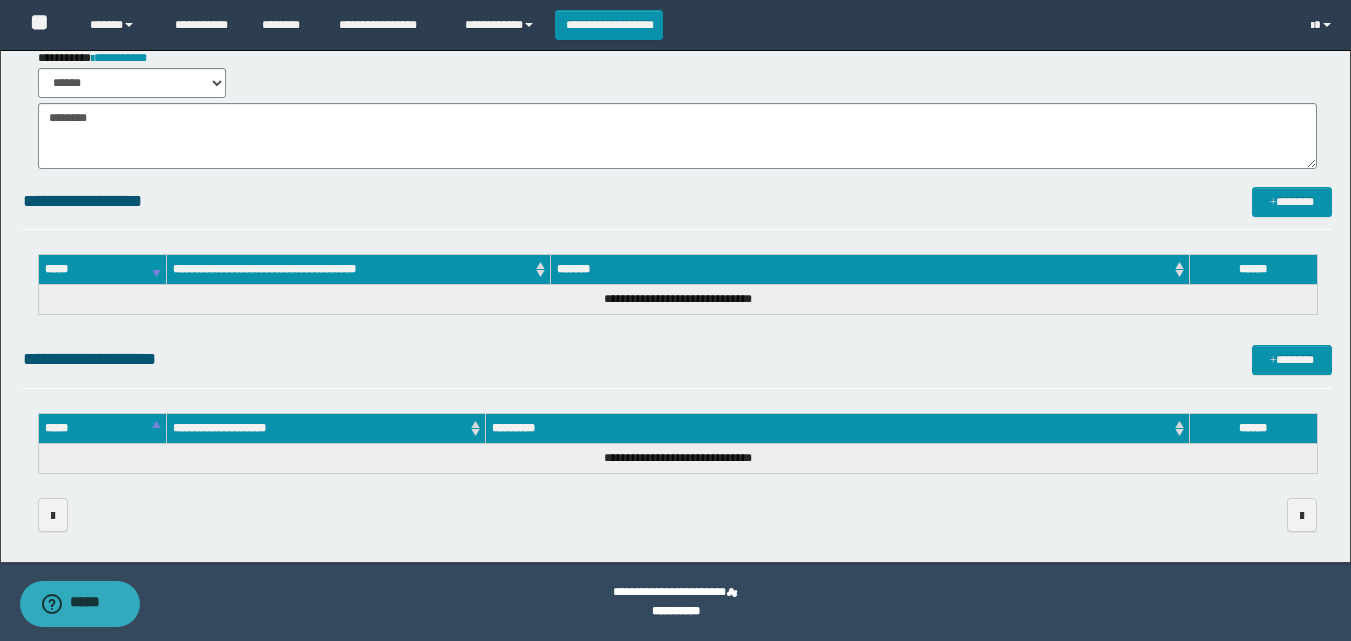 type on "**********" 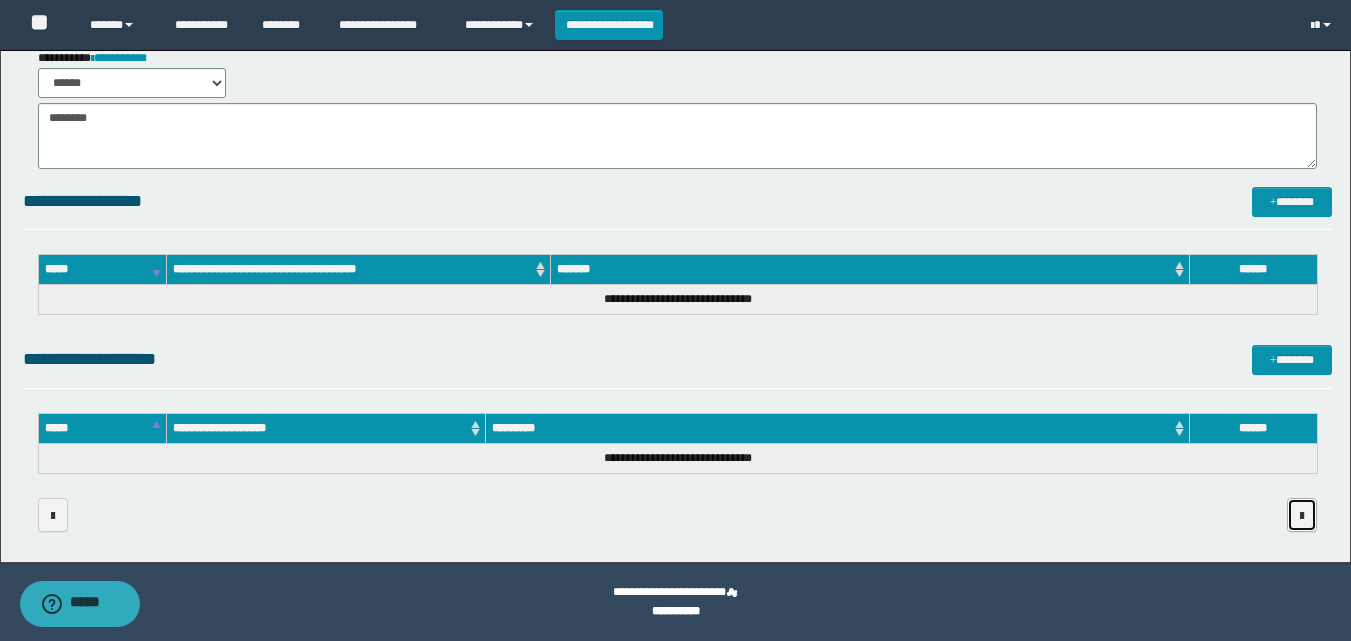 click at bounding box center [1302, 515] 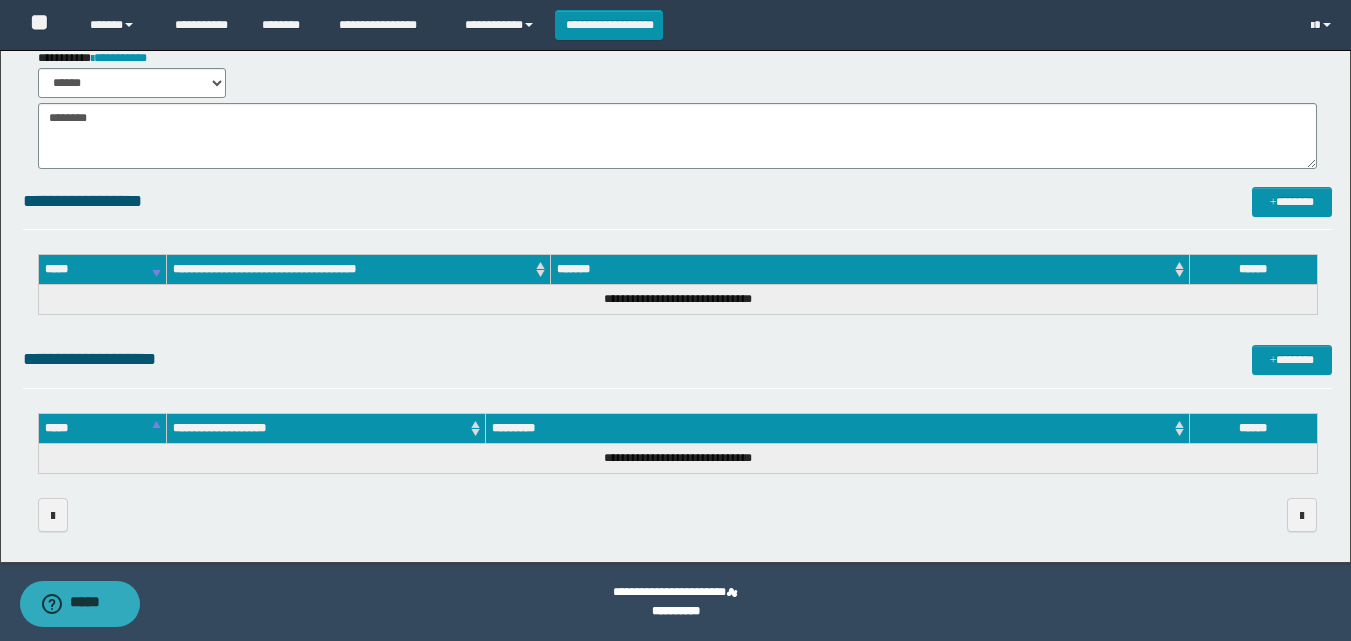 scroll, scrollTop: 0, scrollLeft: 0, axis: both 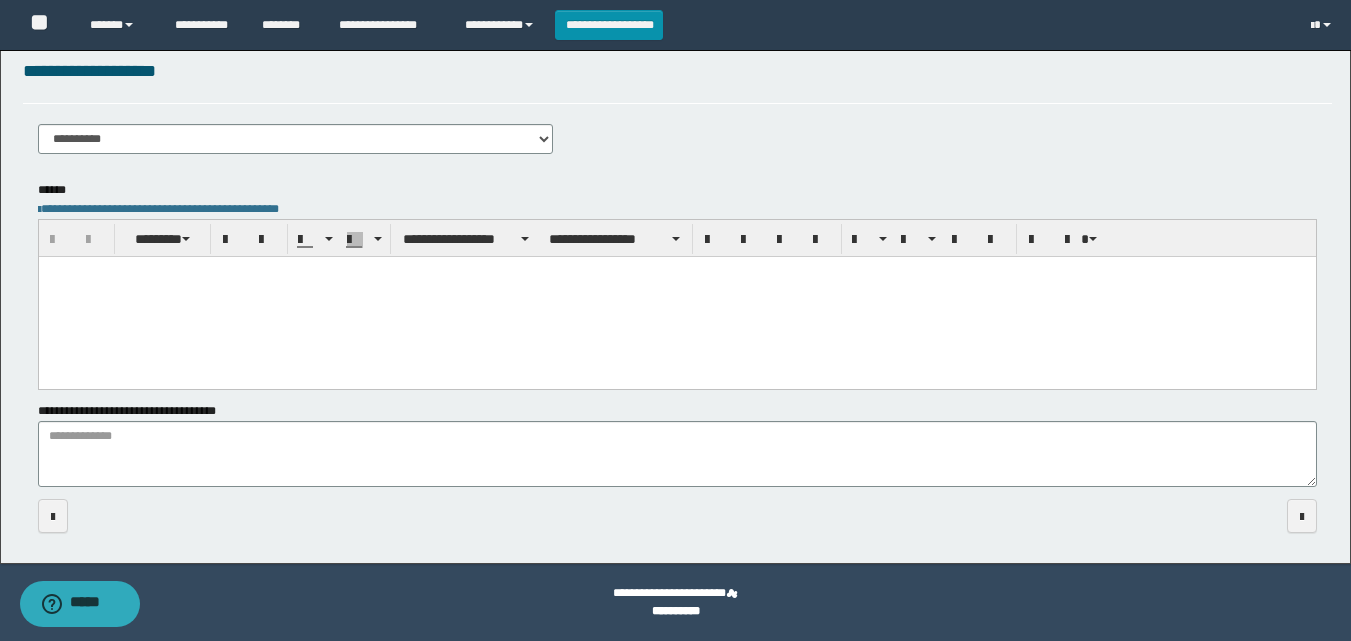 click at bounding box center [1223, 516] 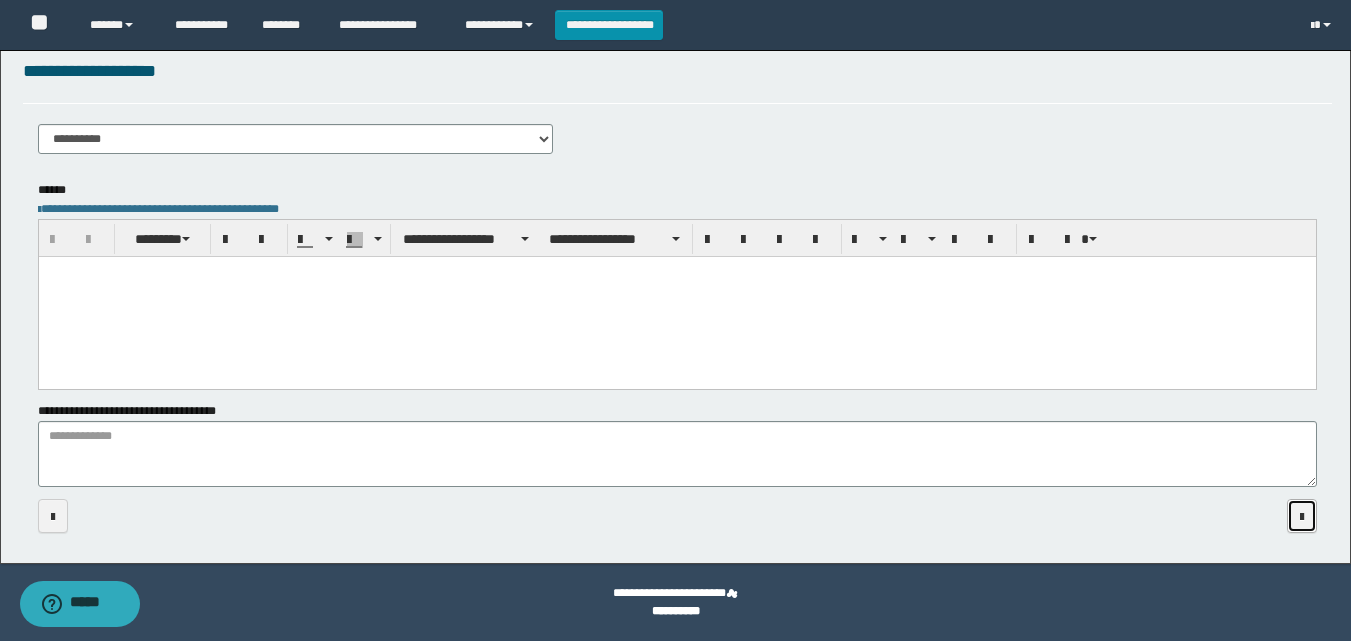 click at bounding box center (1302, 516) 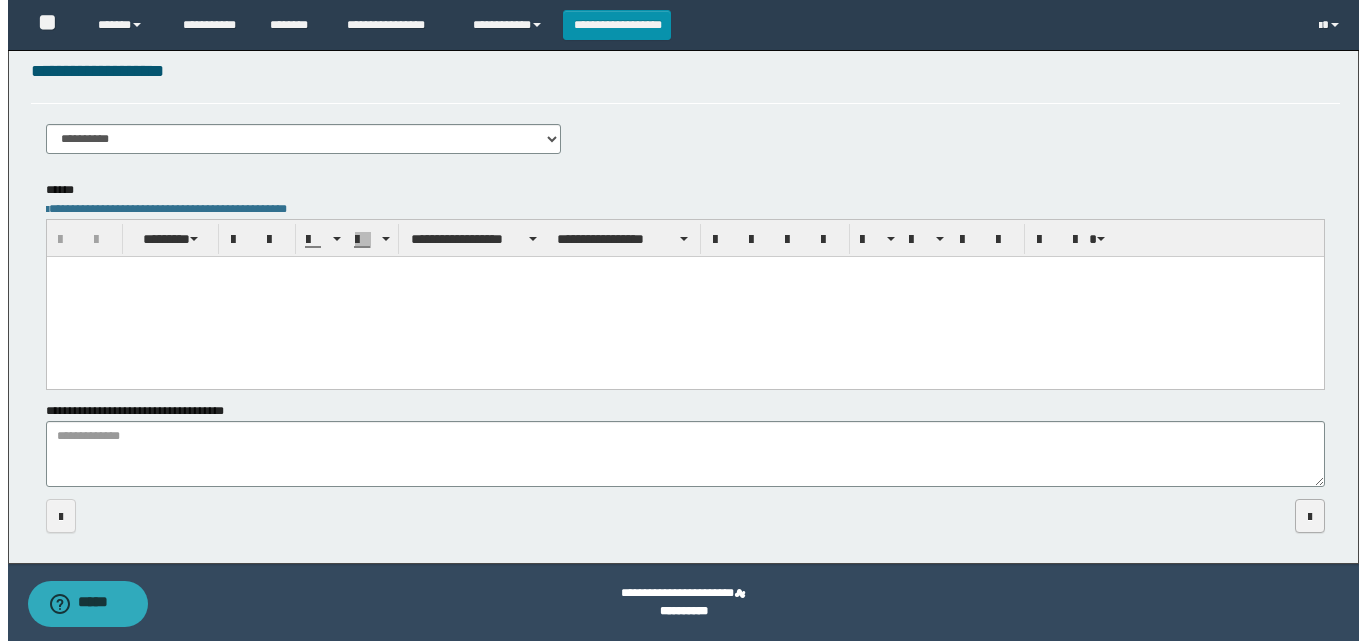 scroll, scrollTop: 0, scrollLeft: 0, axis: both 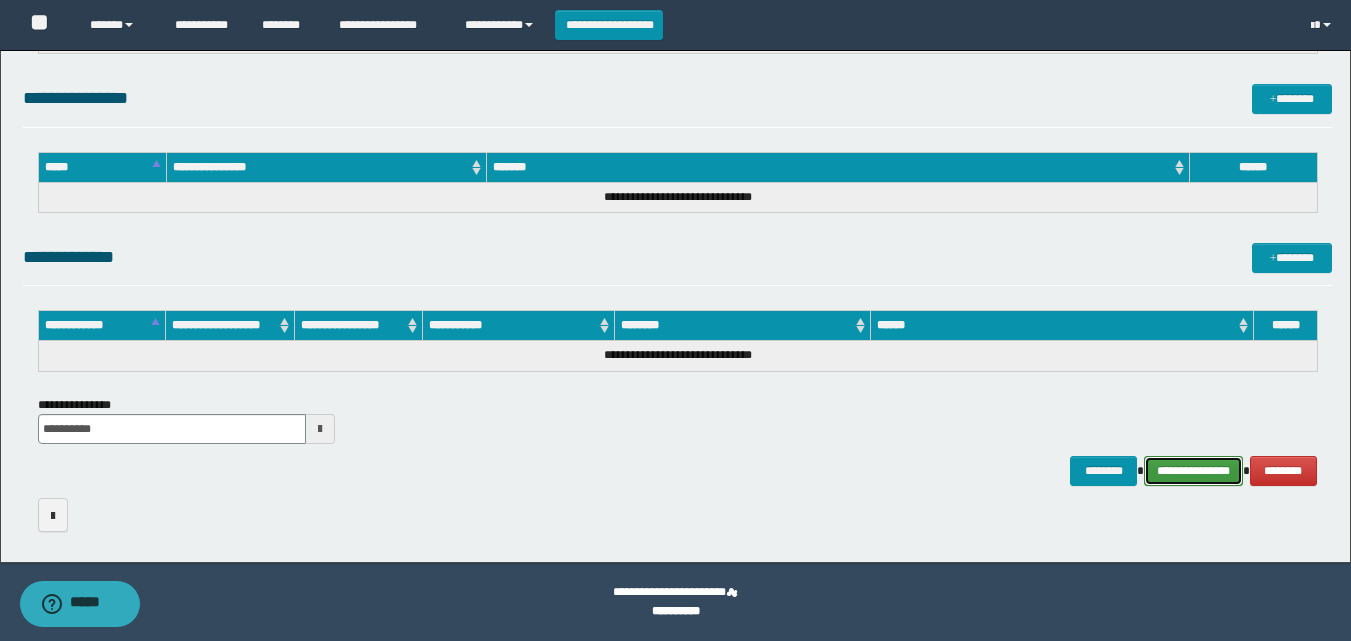 click on "**********" at bounding box center (1193, 471) 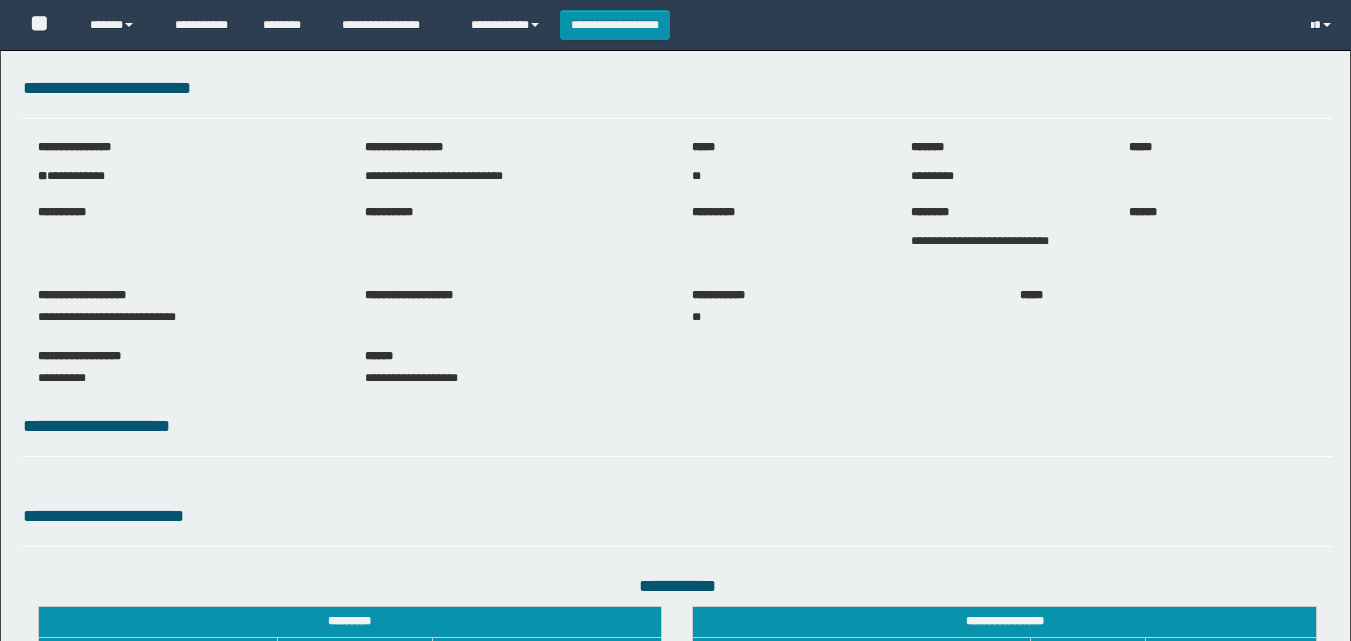scroll, scrollTop: 0, scrollLeft: 0, axis: both 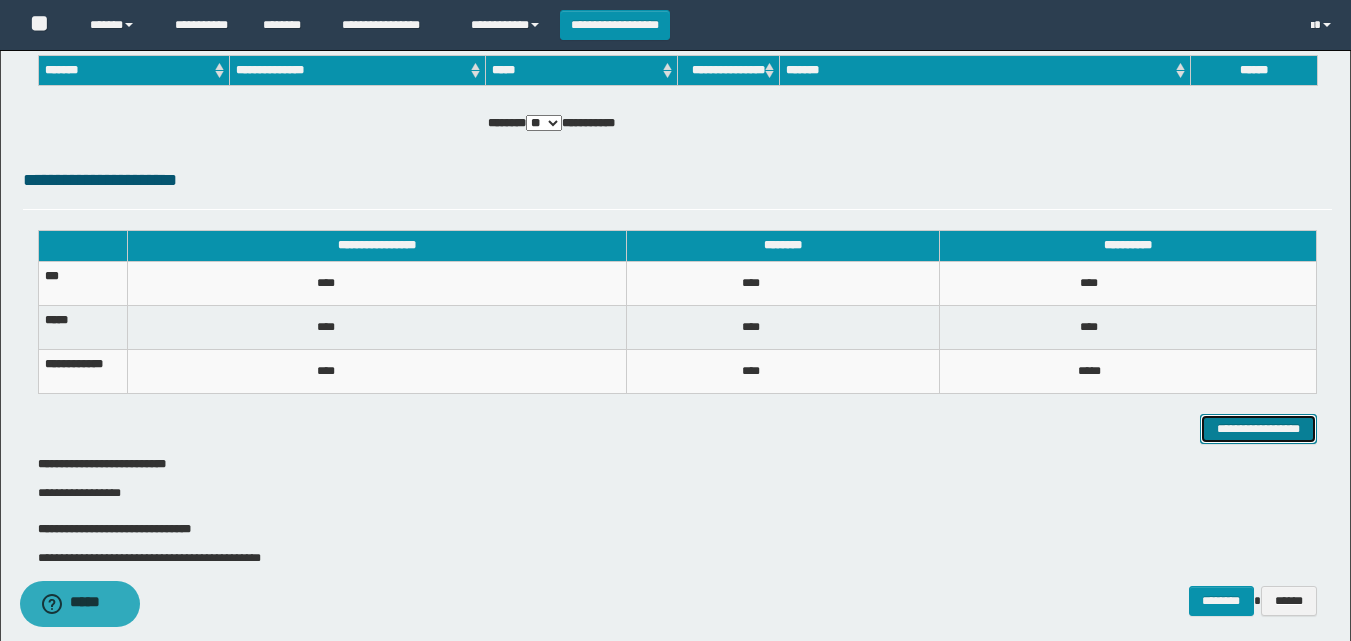 click on "**********" at bounding box center [1258, 429] 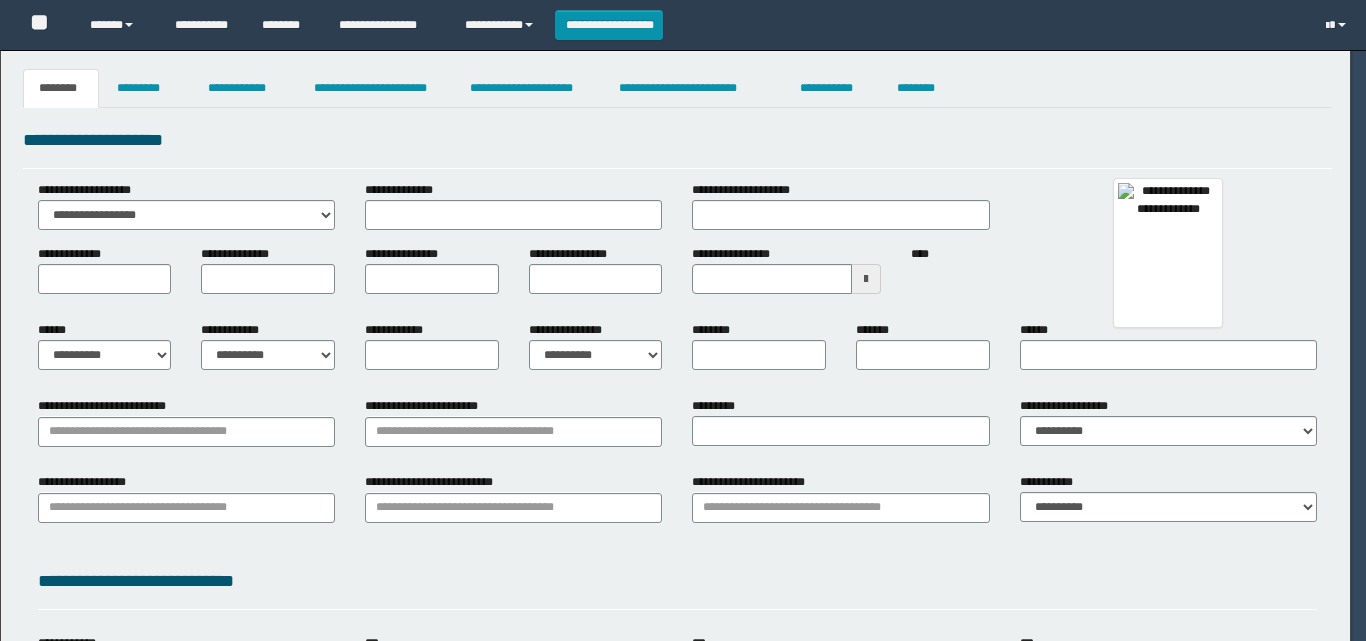 scroll, scrollTop: 0, scrollLeft: 0, axis: both 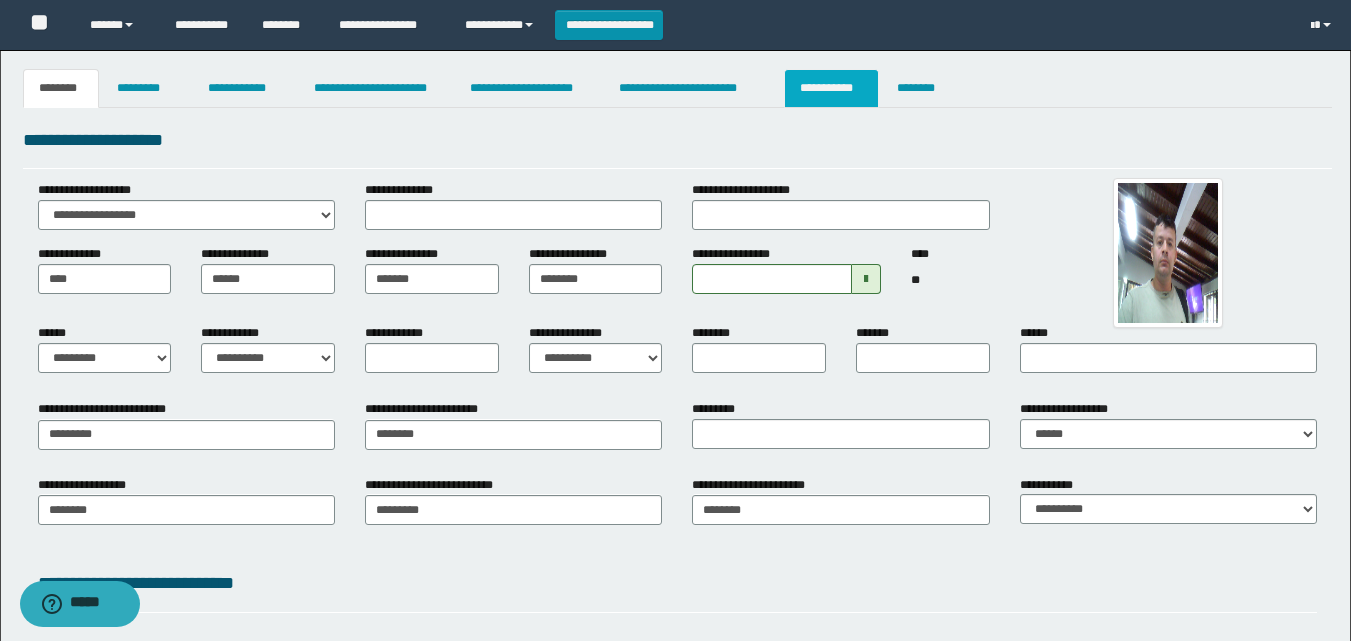 click on "**********" at bounding box center (831, 88) 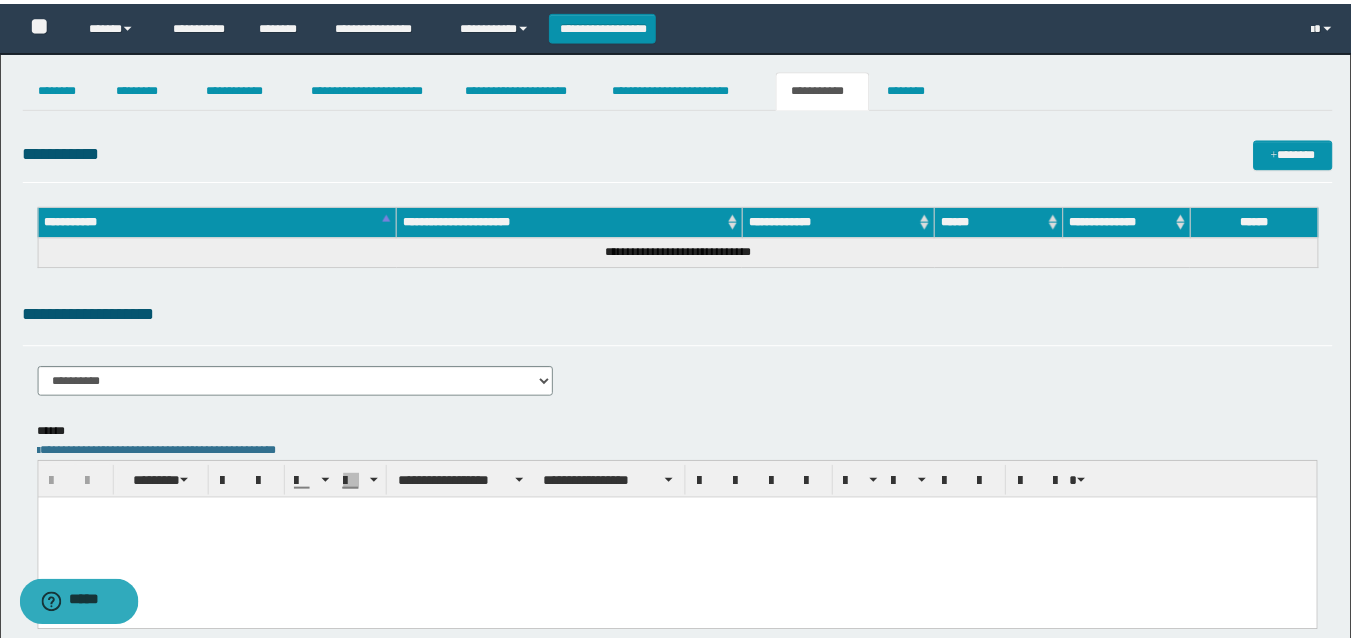 scroll, scrollTop: 0, scrollLeft: 0, axis: both 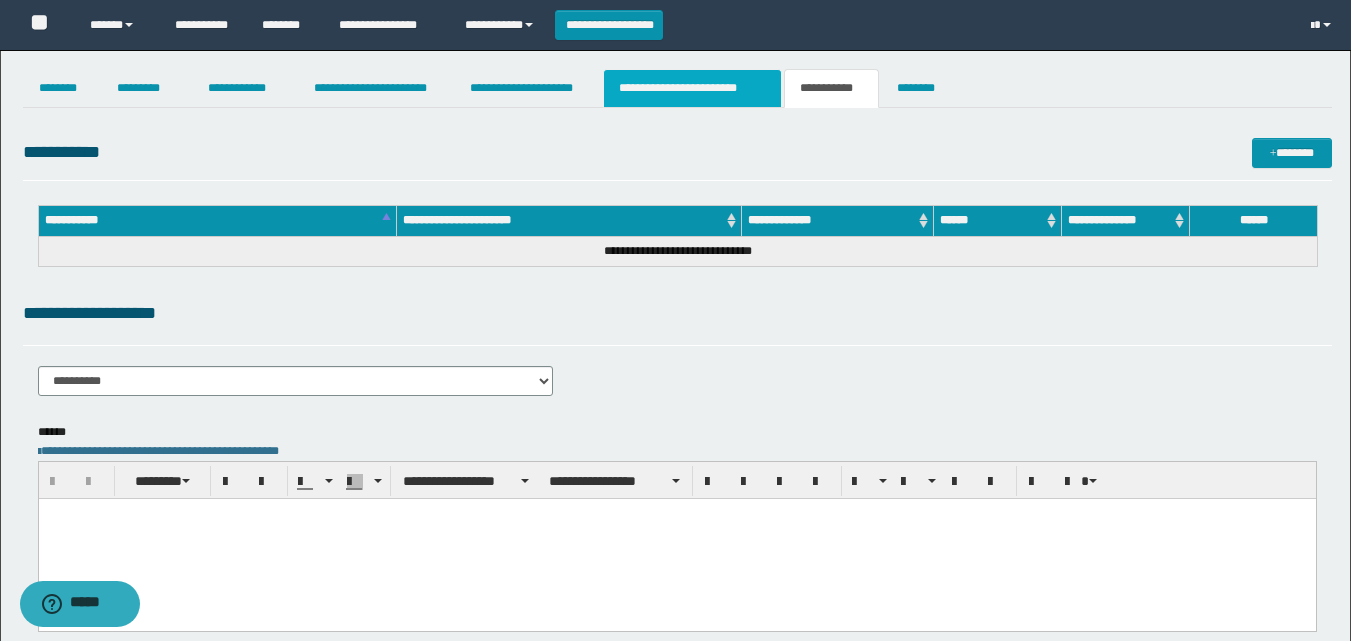 click on "**********" at bounding box center [693, 88] 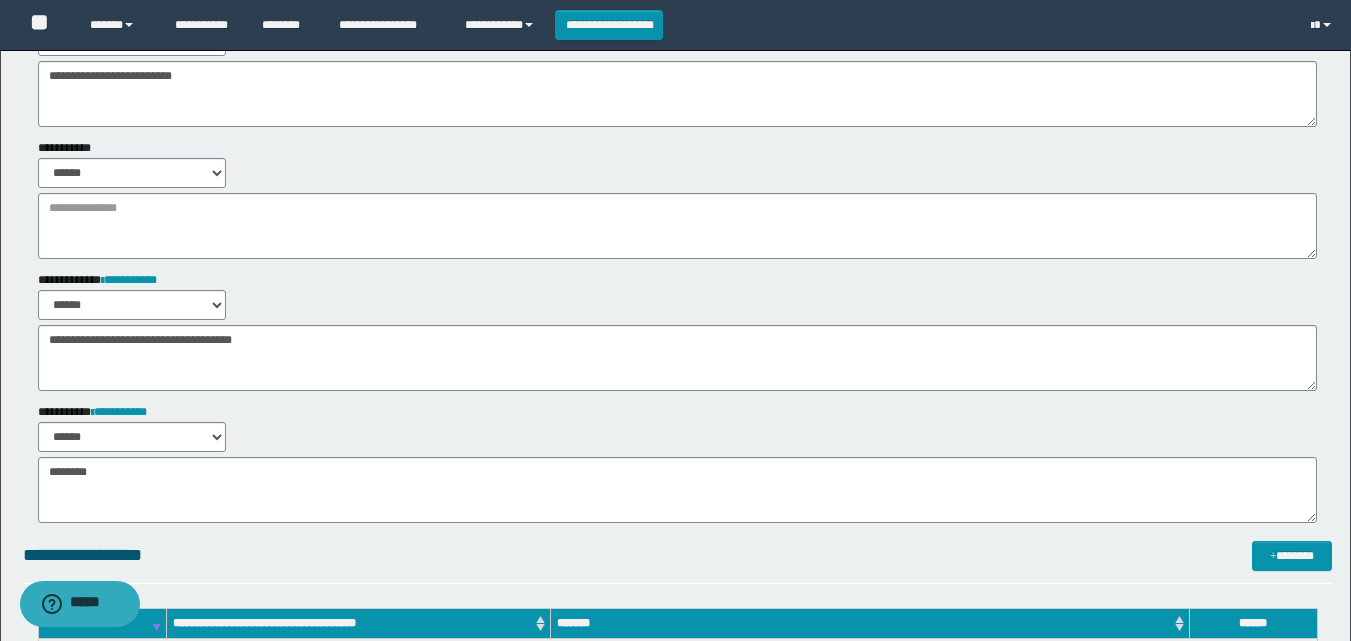 scroll, scrollTop: 0, scrollLeft: 0, axis: both 